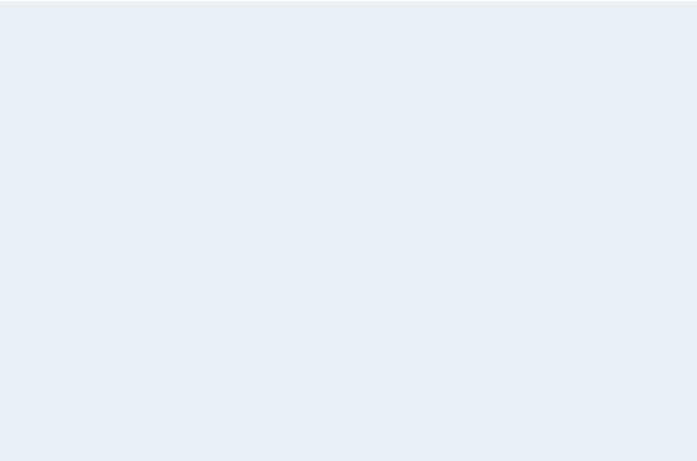 scroll, scrollTop: 0, scrollLeft: 0, axis: both 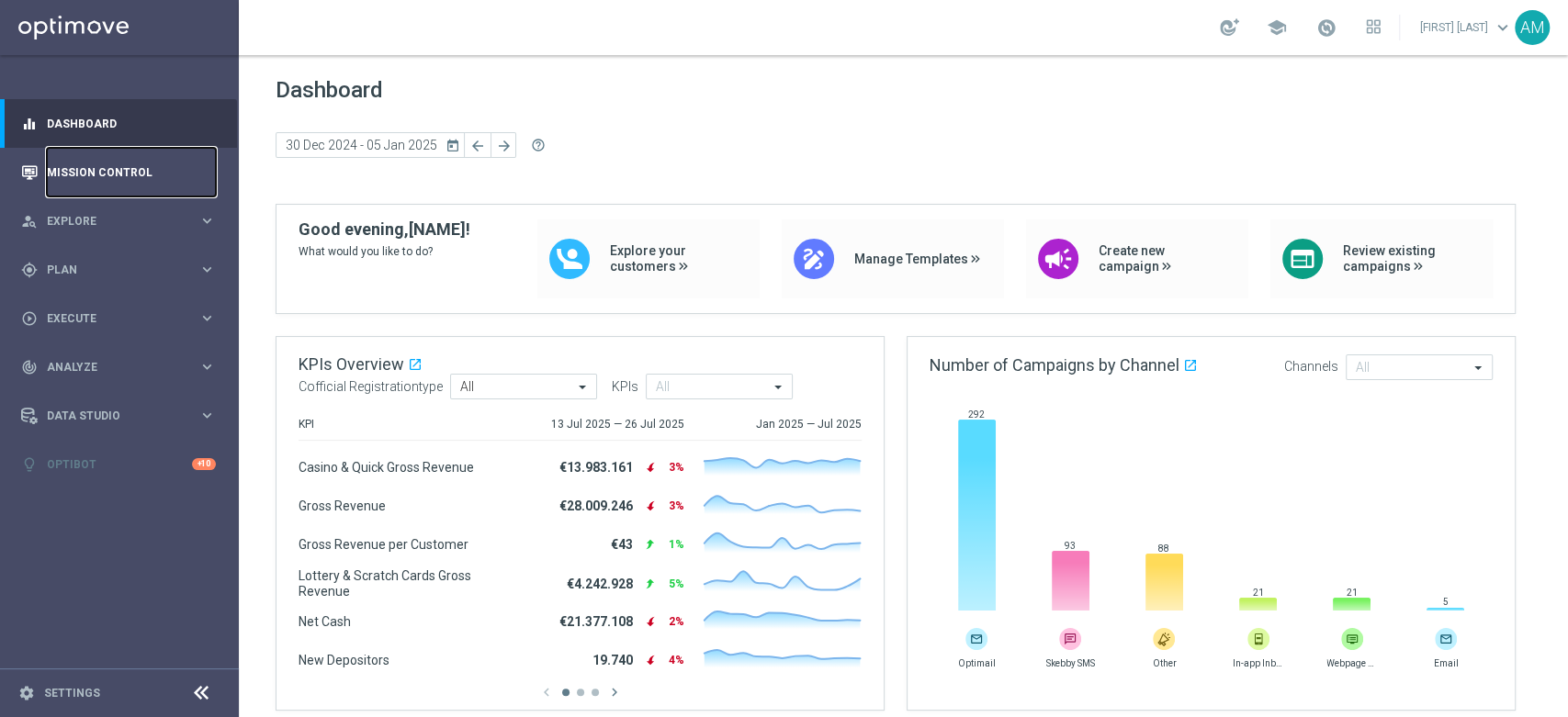 click on "Mission Control" at bounding box center (131, 172) 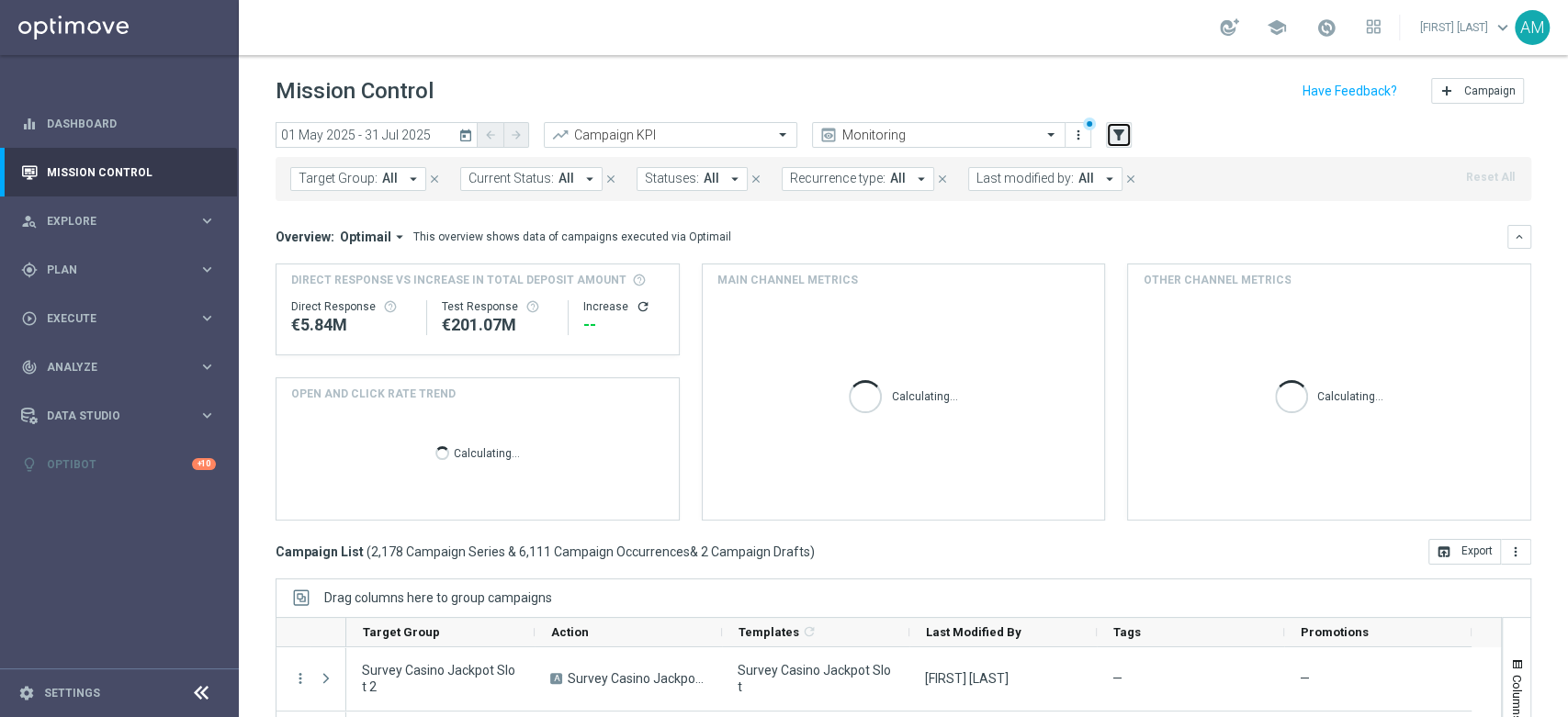 click on "filter_alt" at bounding box center (1119, 135) 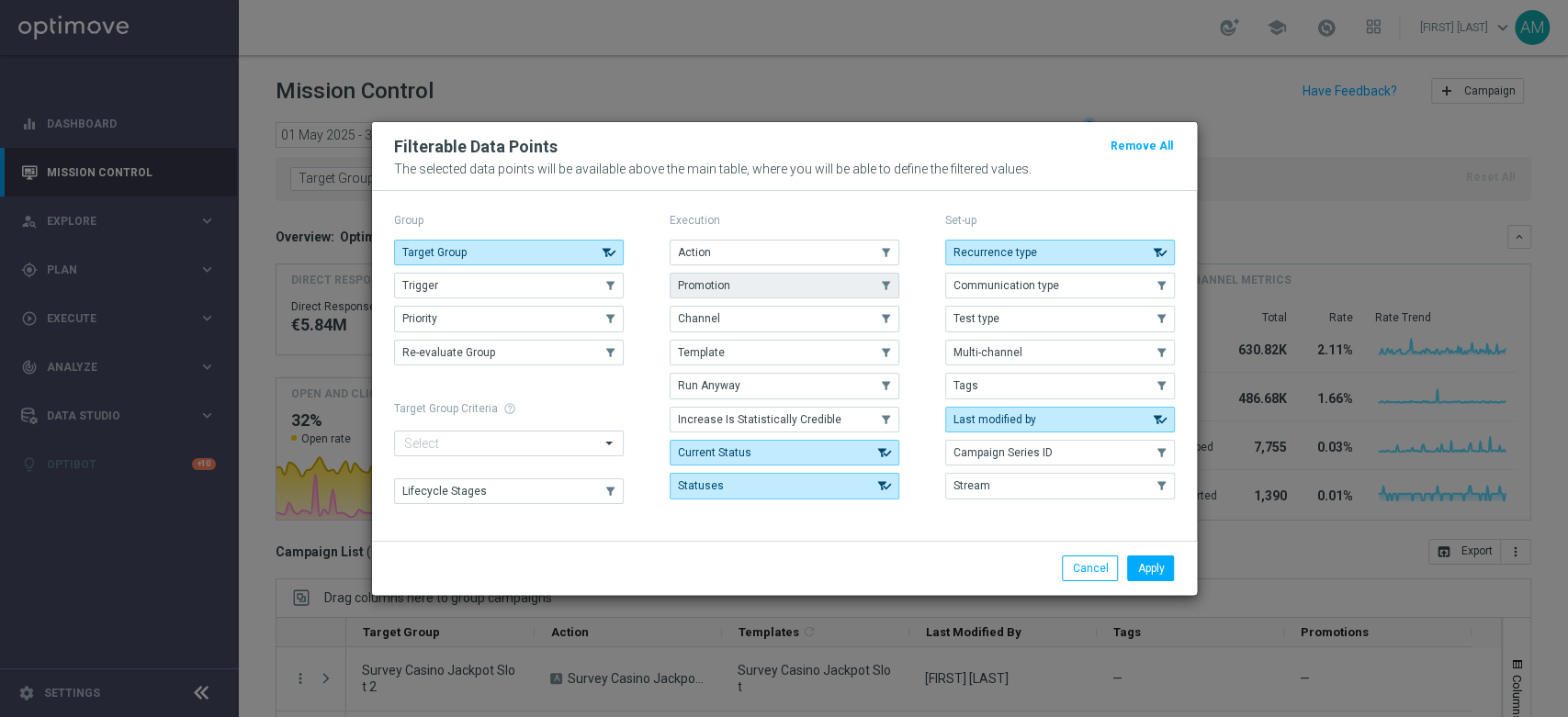 click on "Promotion" at bounding box center [704, 286] 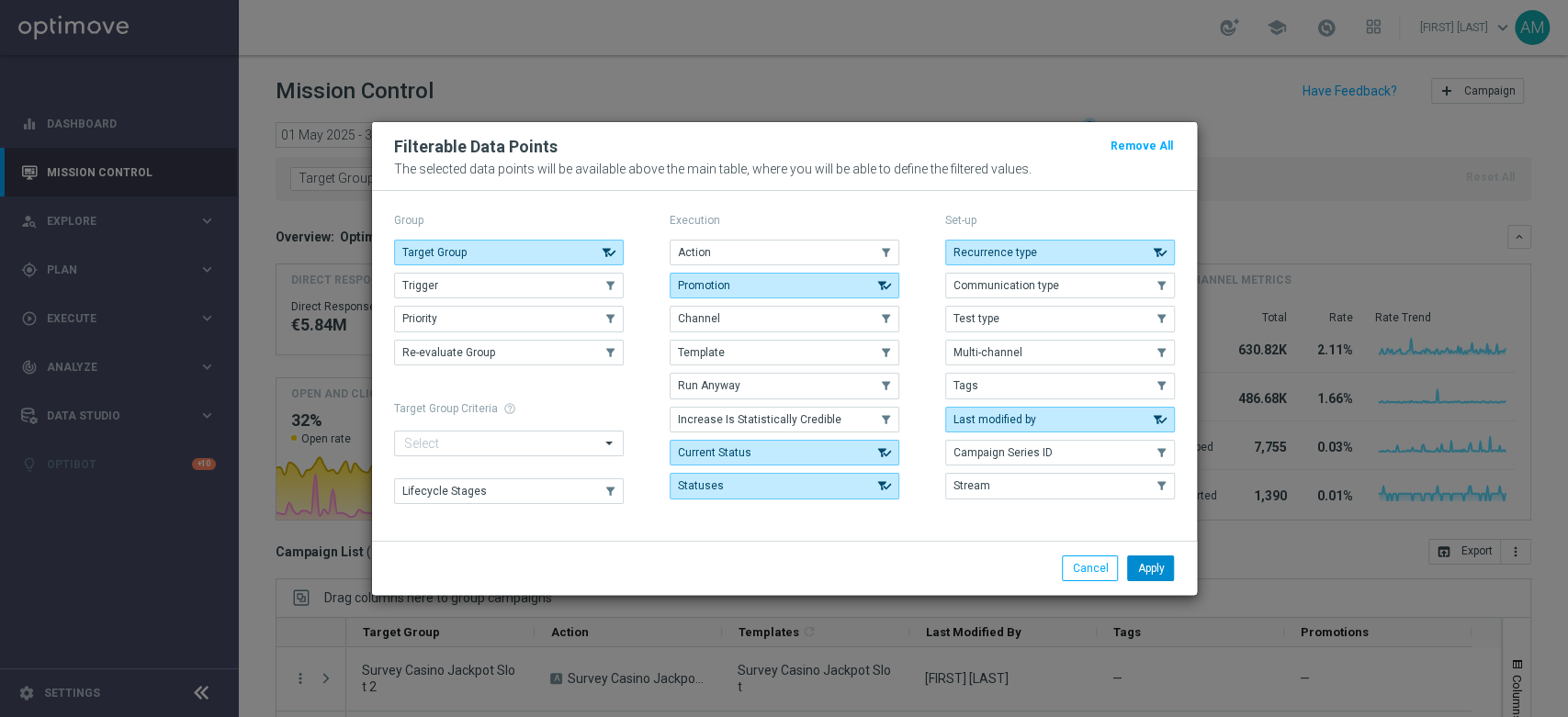 click on "Apply" at bounding box center [1150, 568] 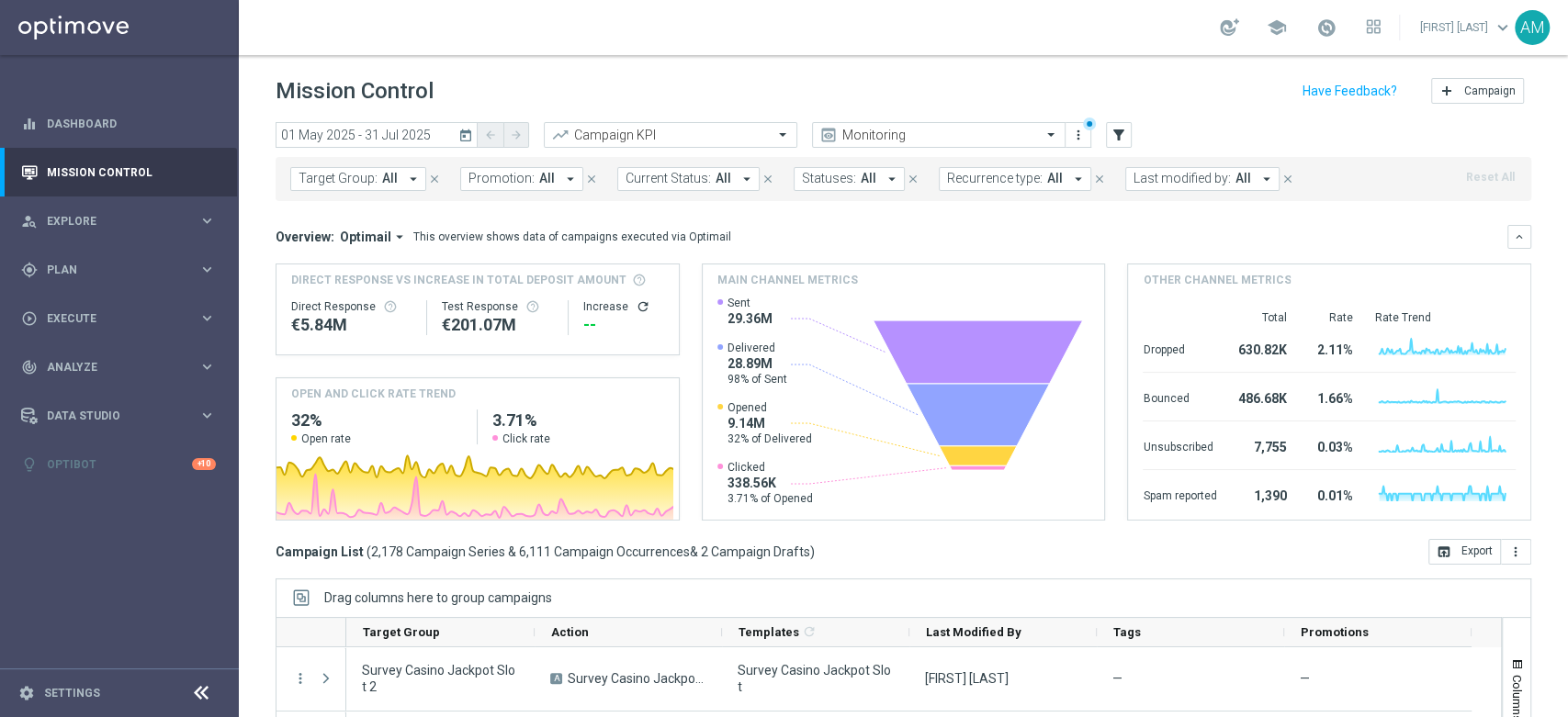click on "All" at bounding box center (547, 178) 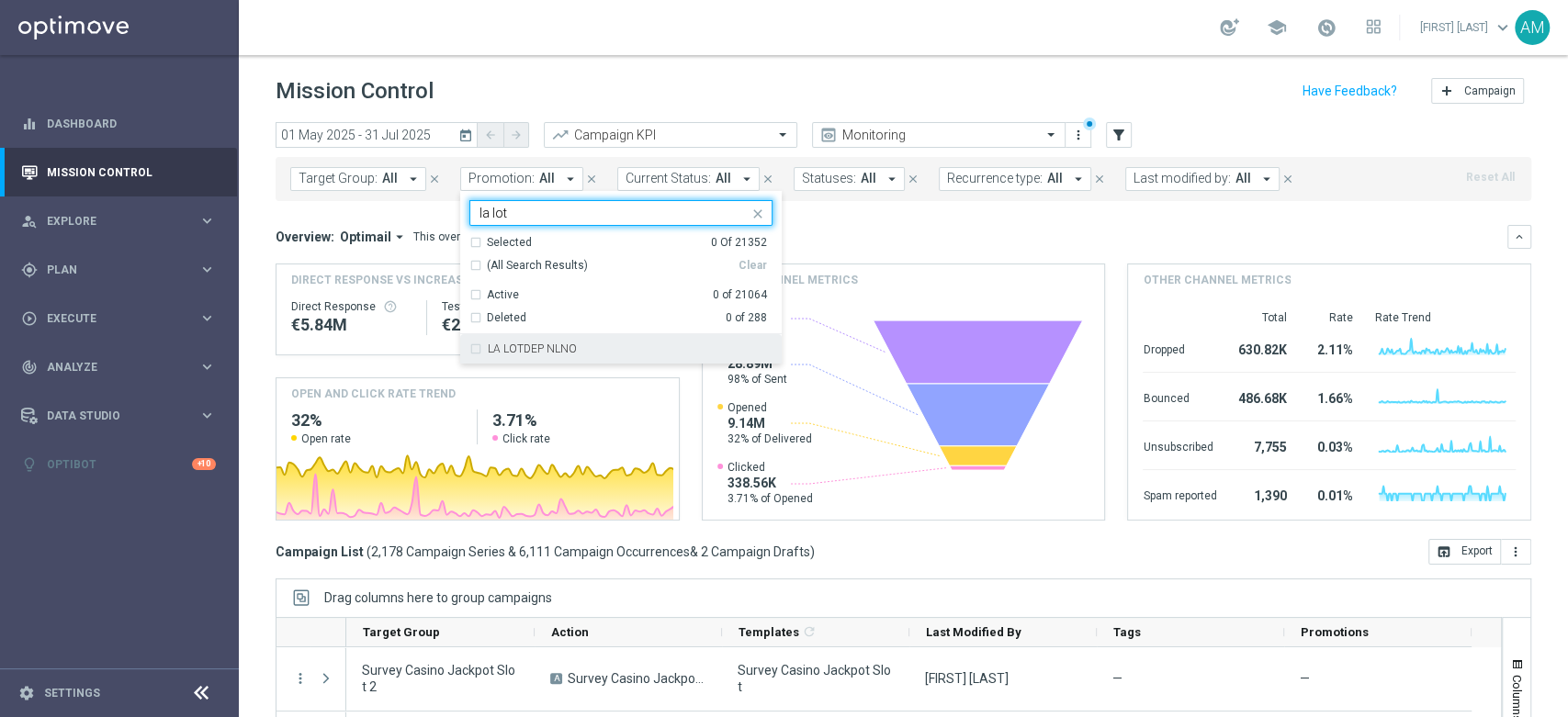 click on "LA LOTDEP NLNO" at bounding box center [532, 349] 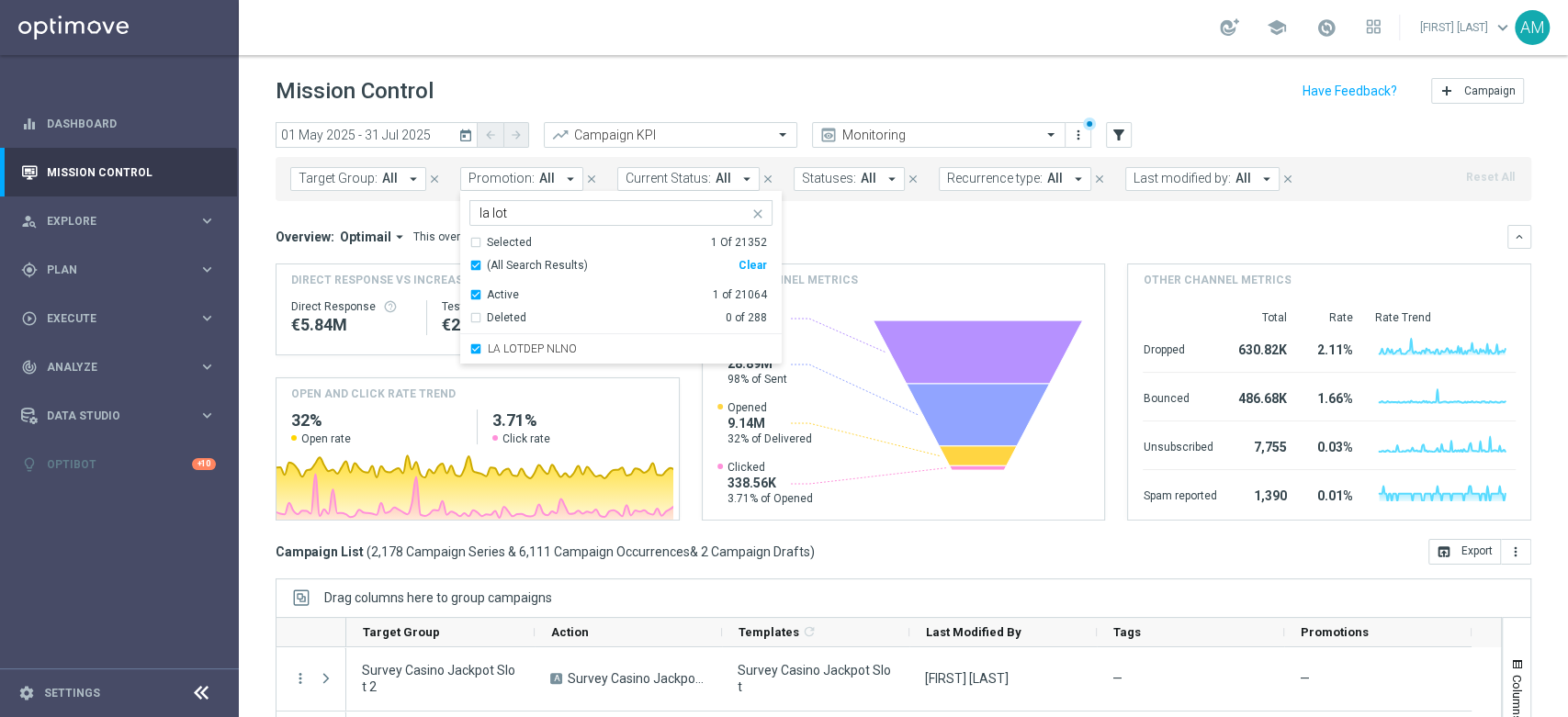 click on "Overview:
Optimail
arrow_drop_down
This overview shows data of campaigns executed via Optimail" 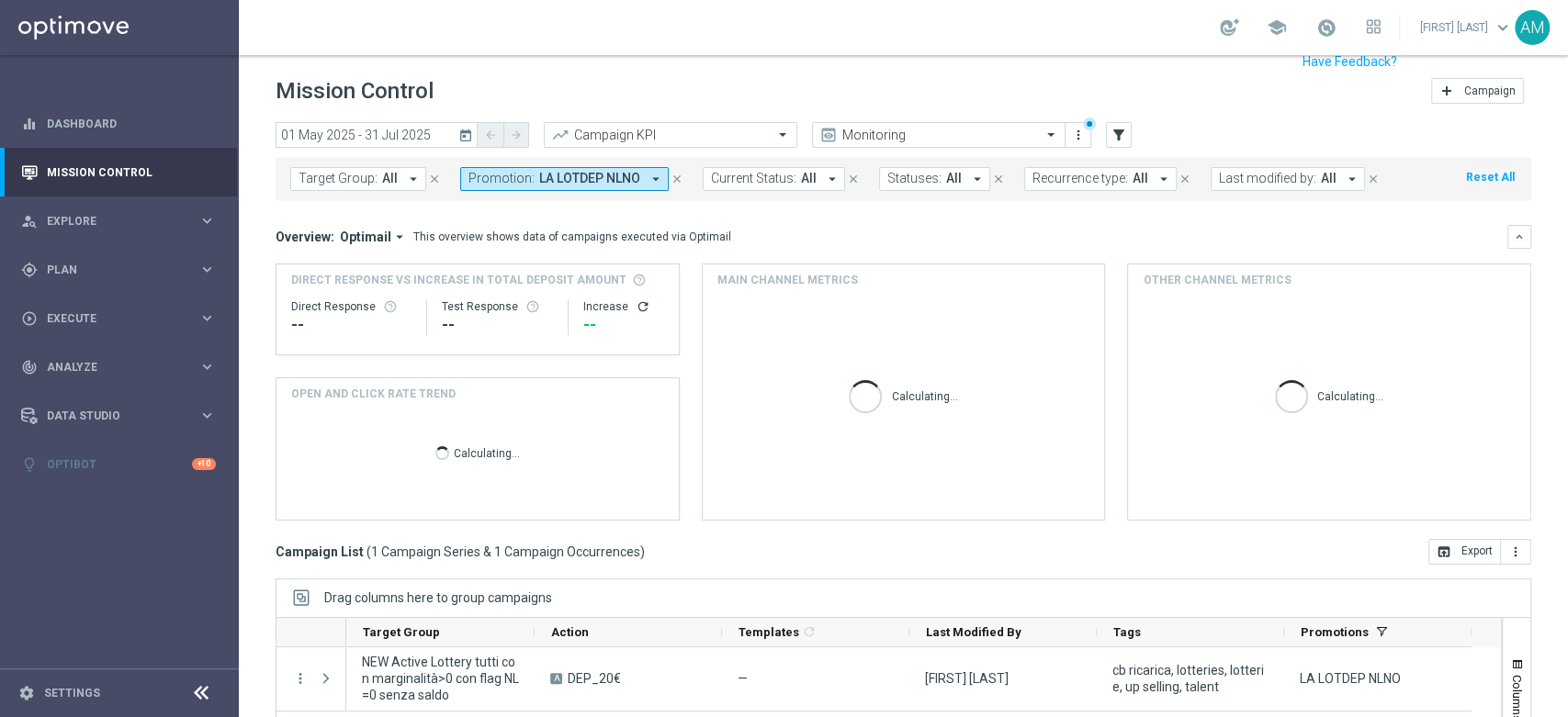 scroll, scrollTop: 199, scrollLeft: 0, axis: vertical 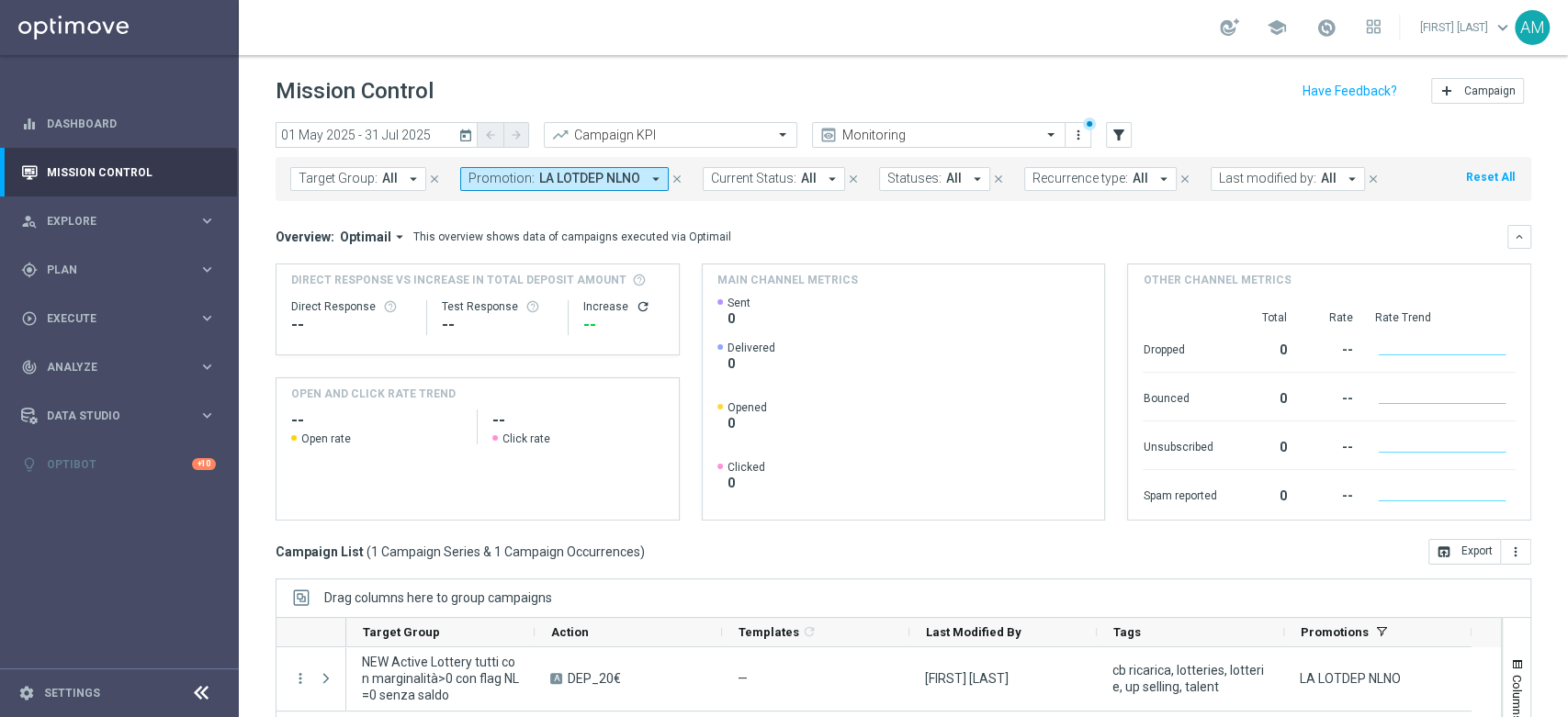 click on "LA LOTDEP NLNO" at bounding box center (590, 178) 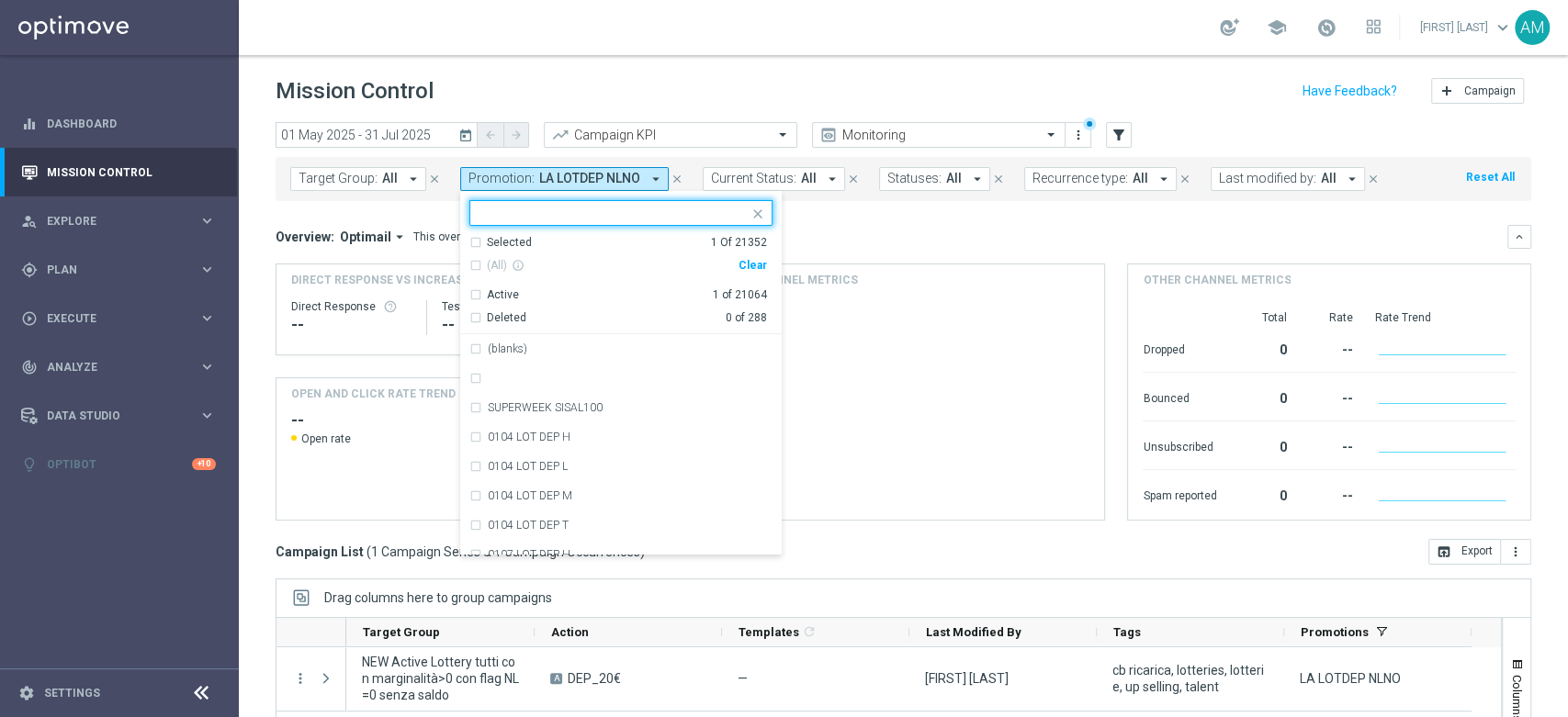 click on "Clear" at bounding box center [0, 0] 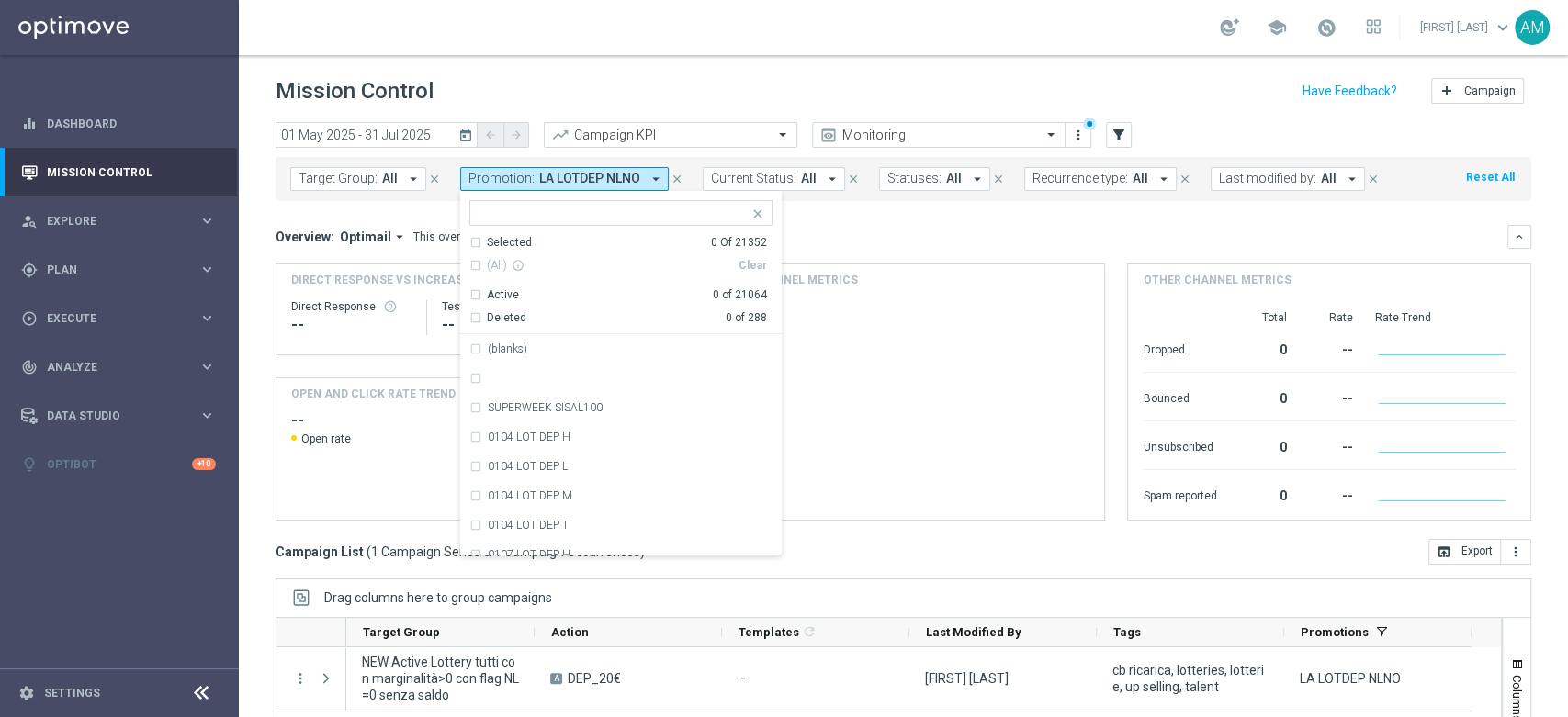 click at bounding box center [614, 213] 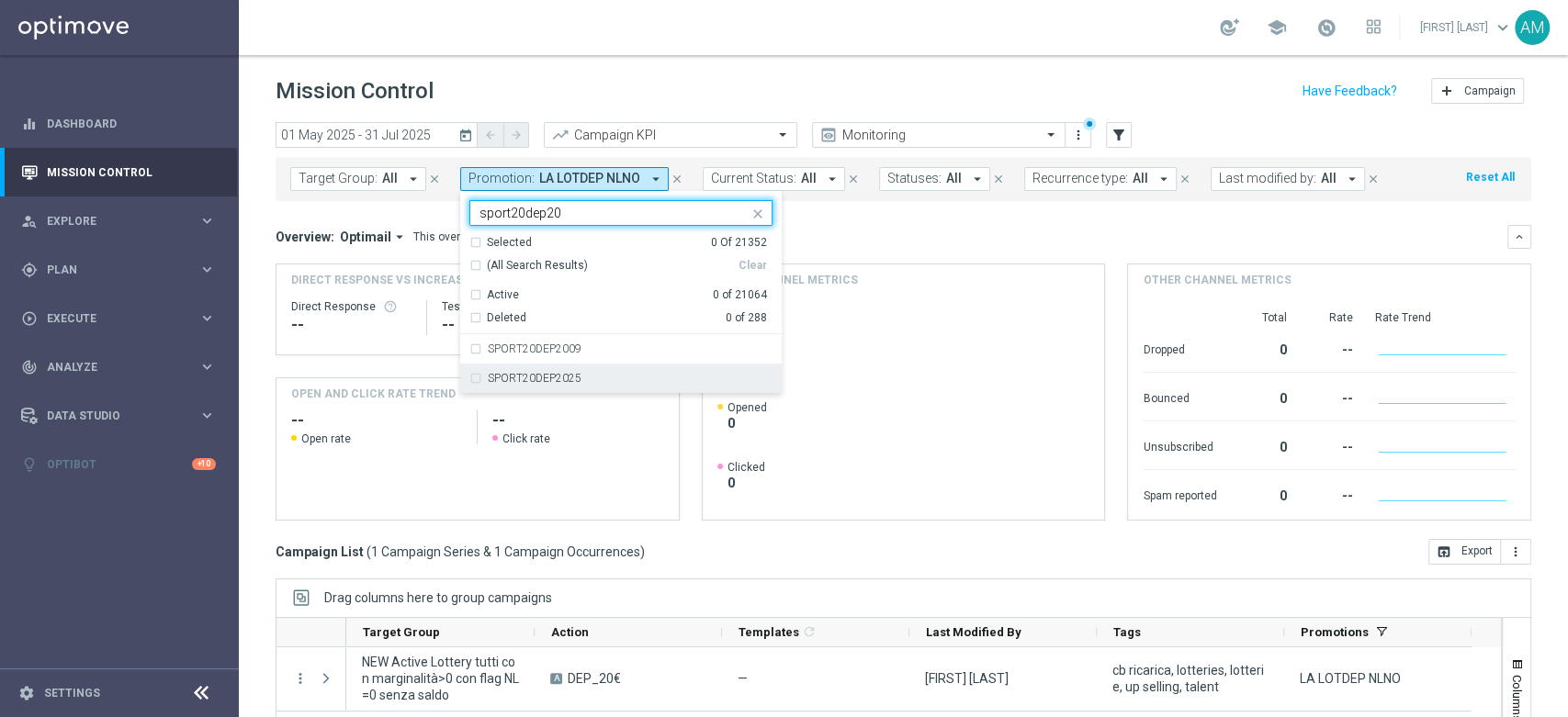 click on "SPORT20DEP2025" at bounding box center [621, 378] 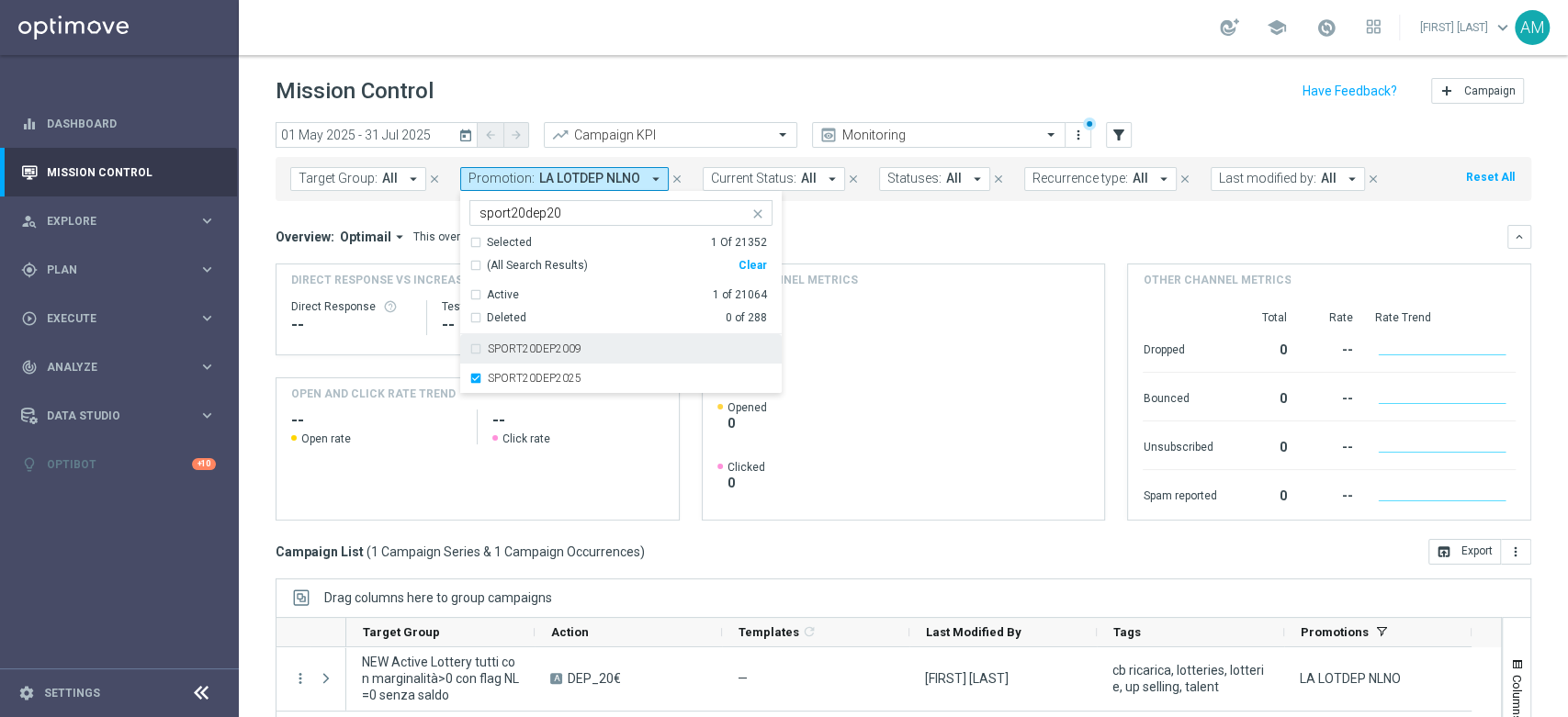 click on "Overview:
Optimail
arrow_drop_down
This overview shows data of campaigns executed via Optimail
keyboard_arrow_down
Direct Response VS Increase In Total Deposit Amount
Direct Response
--
Test Response" 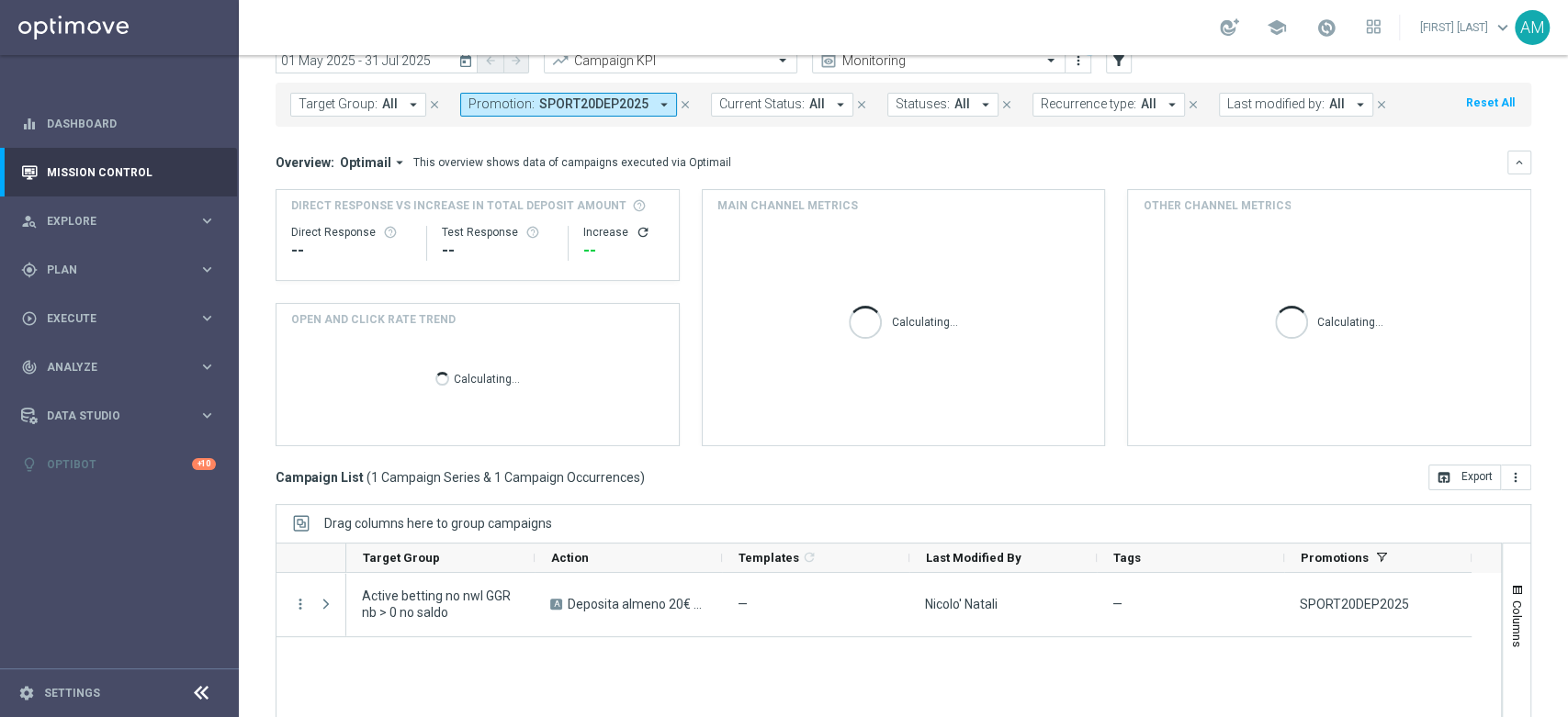 scroll, scrollTop: 91, scrollLeft: 0, axis: vertical 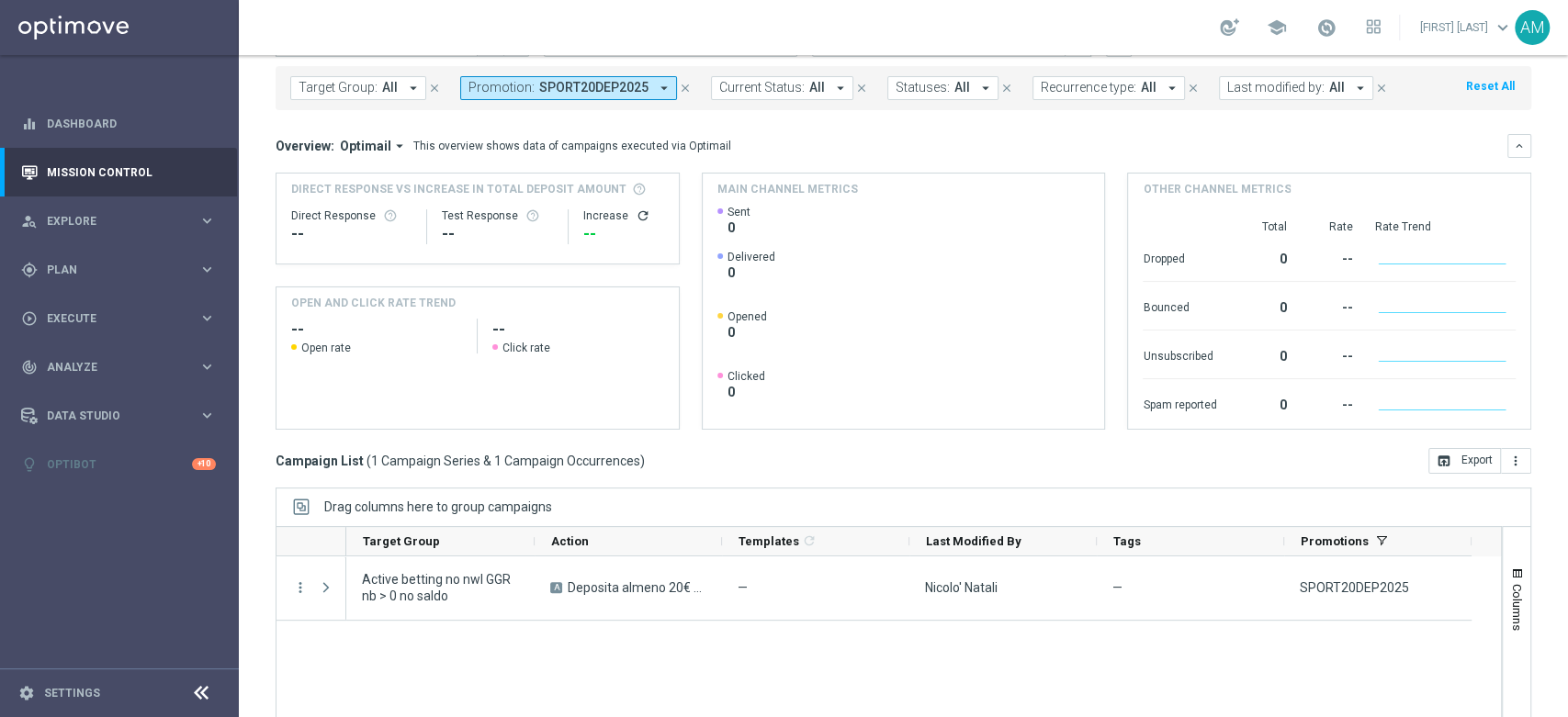 click on "SPORT20DEP2025" at bounding box center [593, 87] 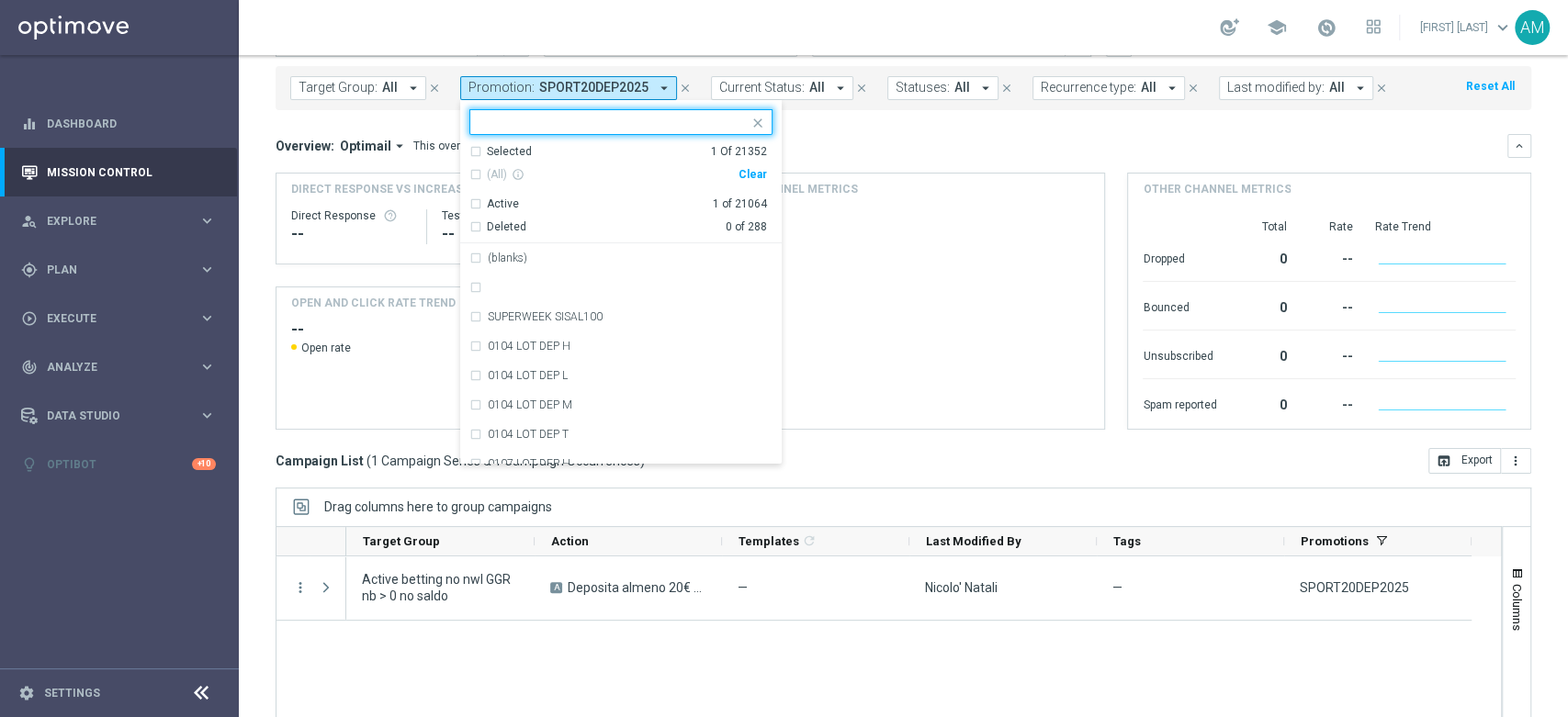 click on "Clear" at bounding box center (0, 0) 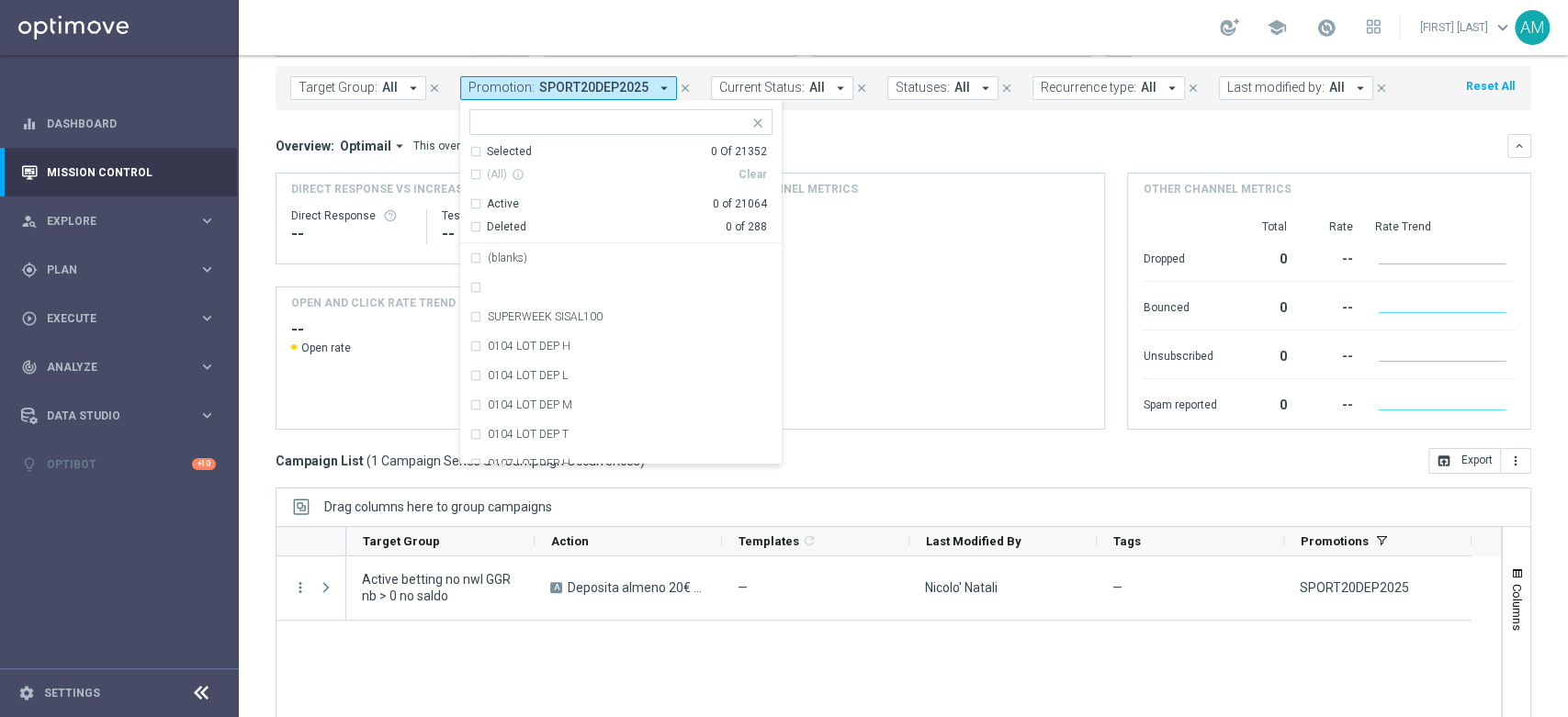 click at bounding box center (614, 122) 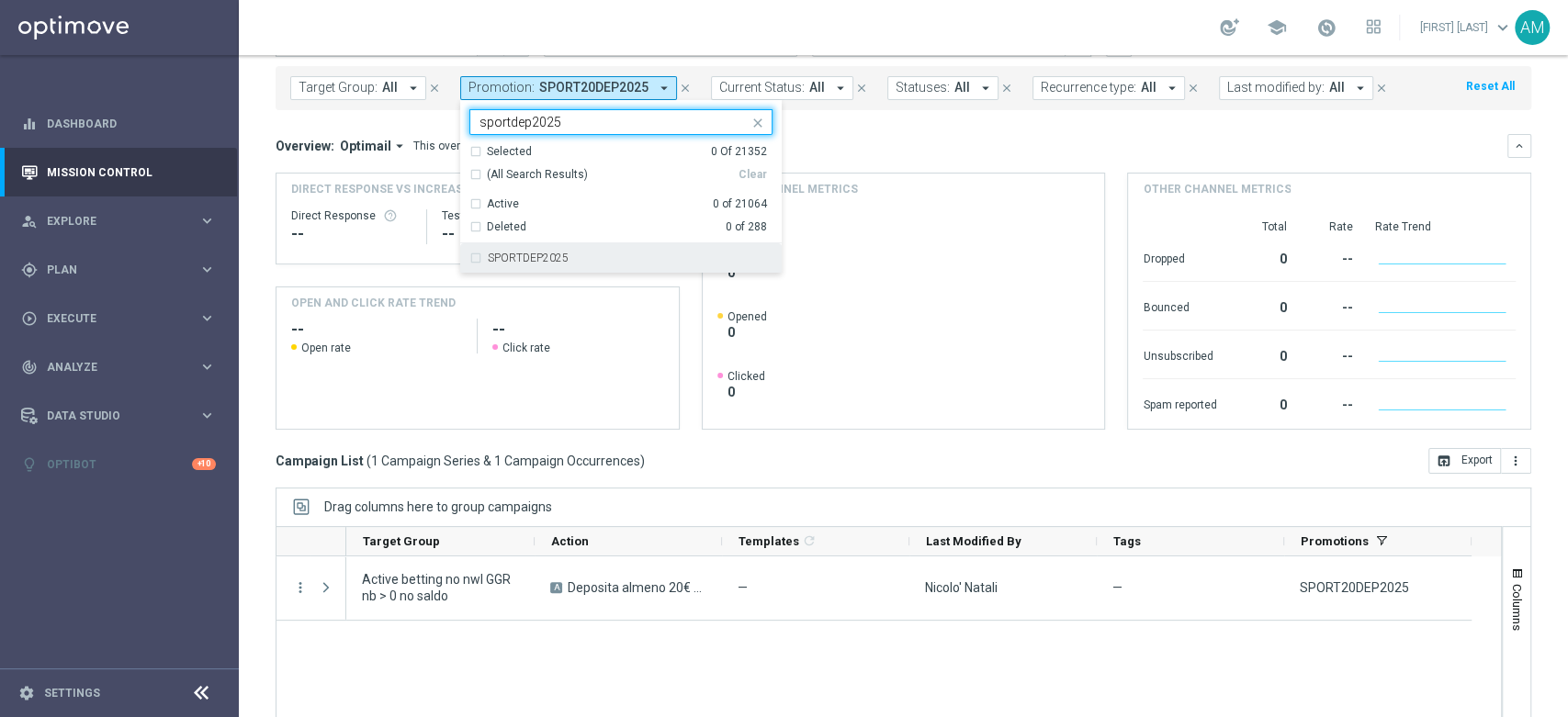 click on "SPORTDEP2025" at bounding box center [630, 258] 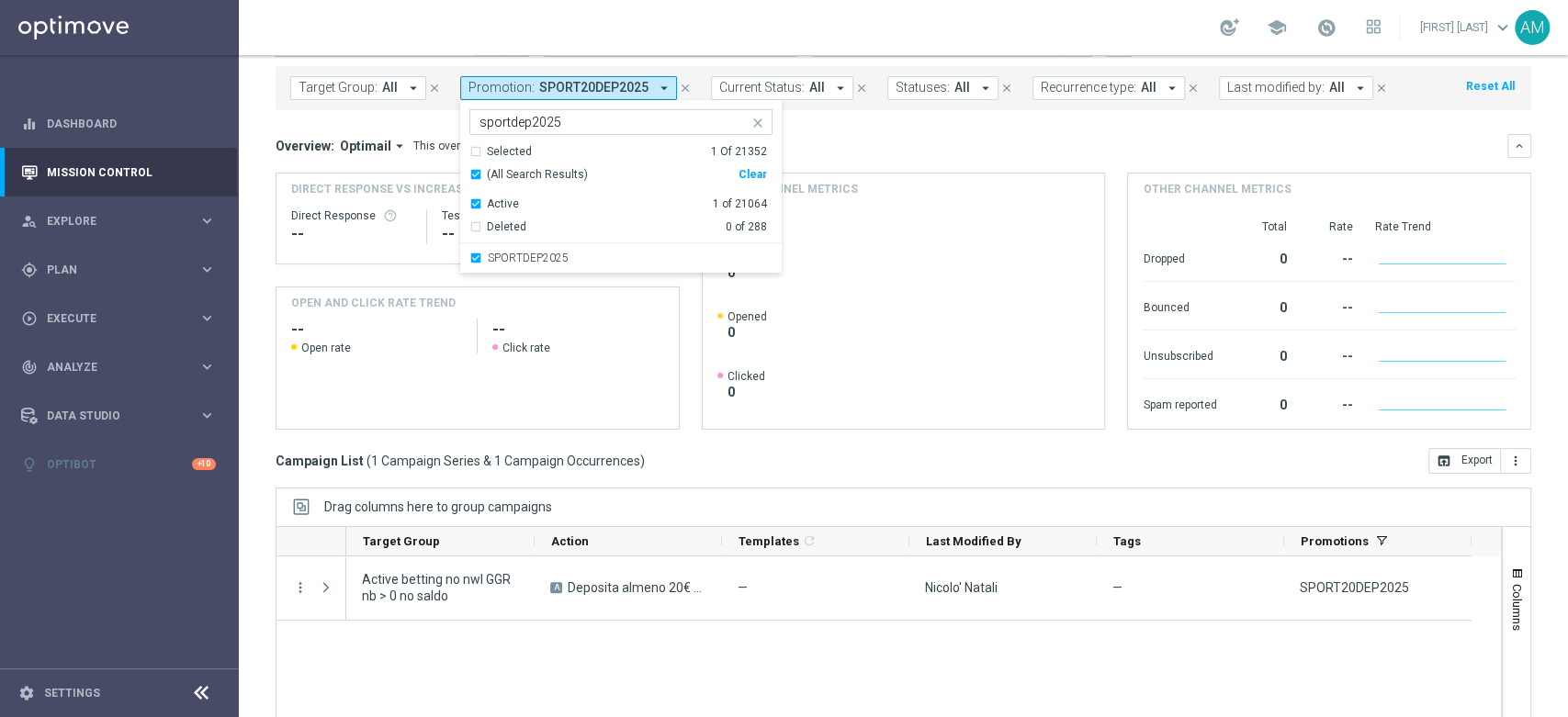 click on "Overview:
Optimail
arrow_drop_down
This overview shows data of campaigns executed via Optimail
keyboard_arrow_down
Direct Response VS Increase In Total Deposit Amount
Direct Response
--
Test Response" 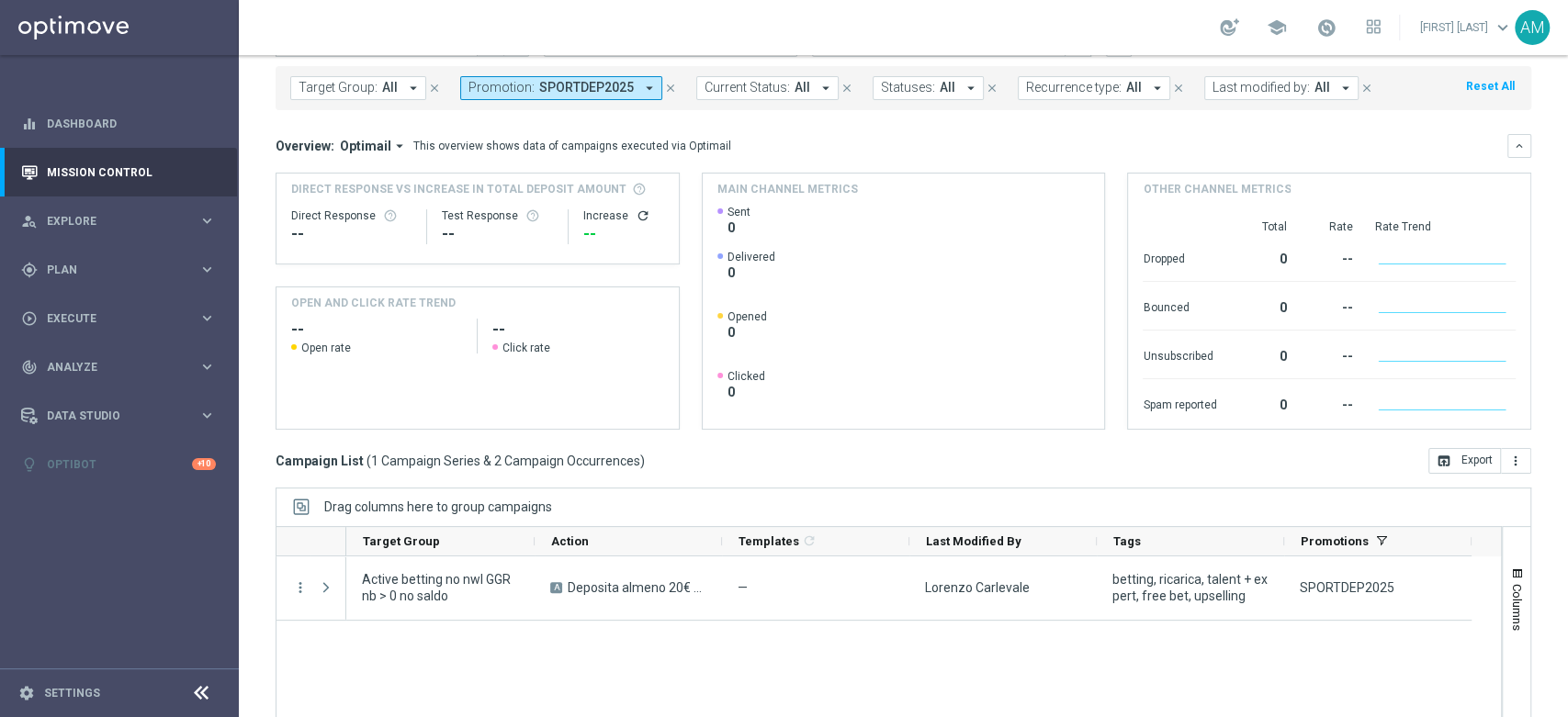 click on "SPORTDEP2025" at bounding box center (586, 87) 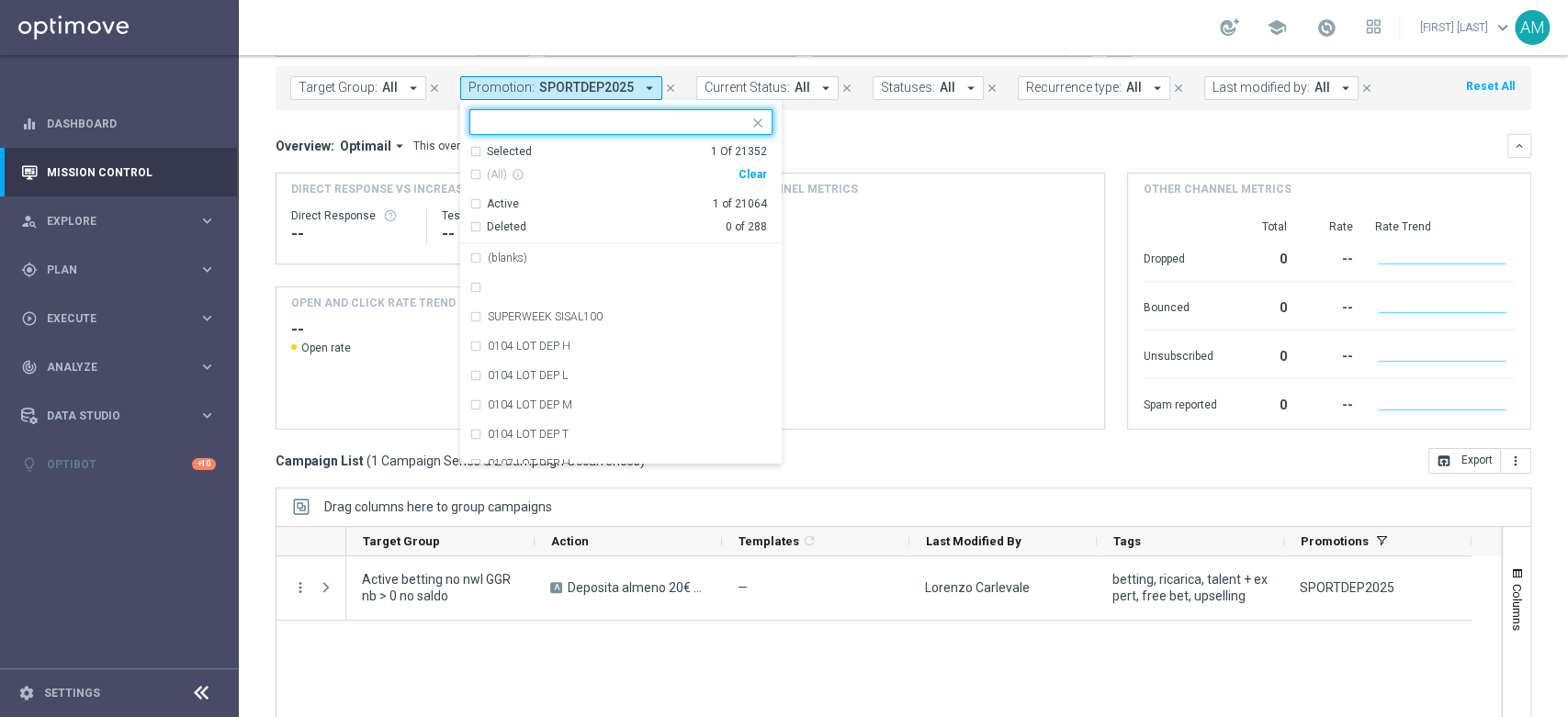 click on "Clear" at bounding box center [0, 0] 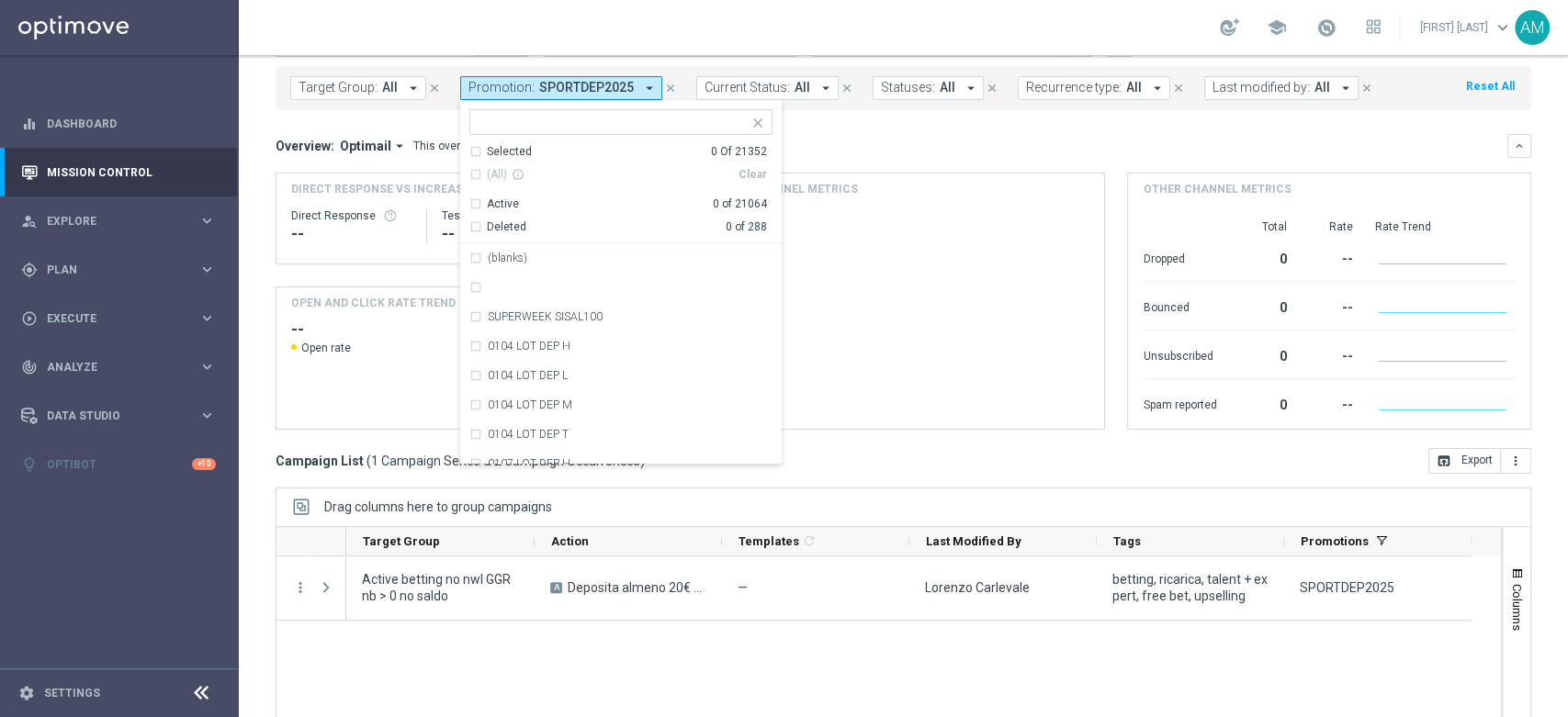 click at bounding box center [614, 122] 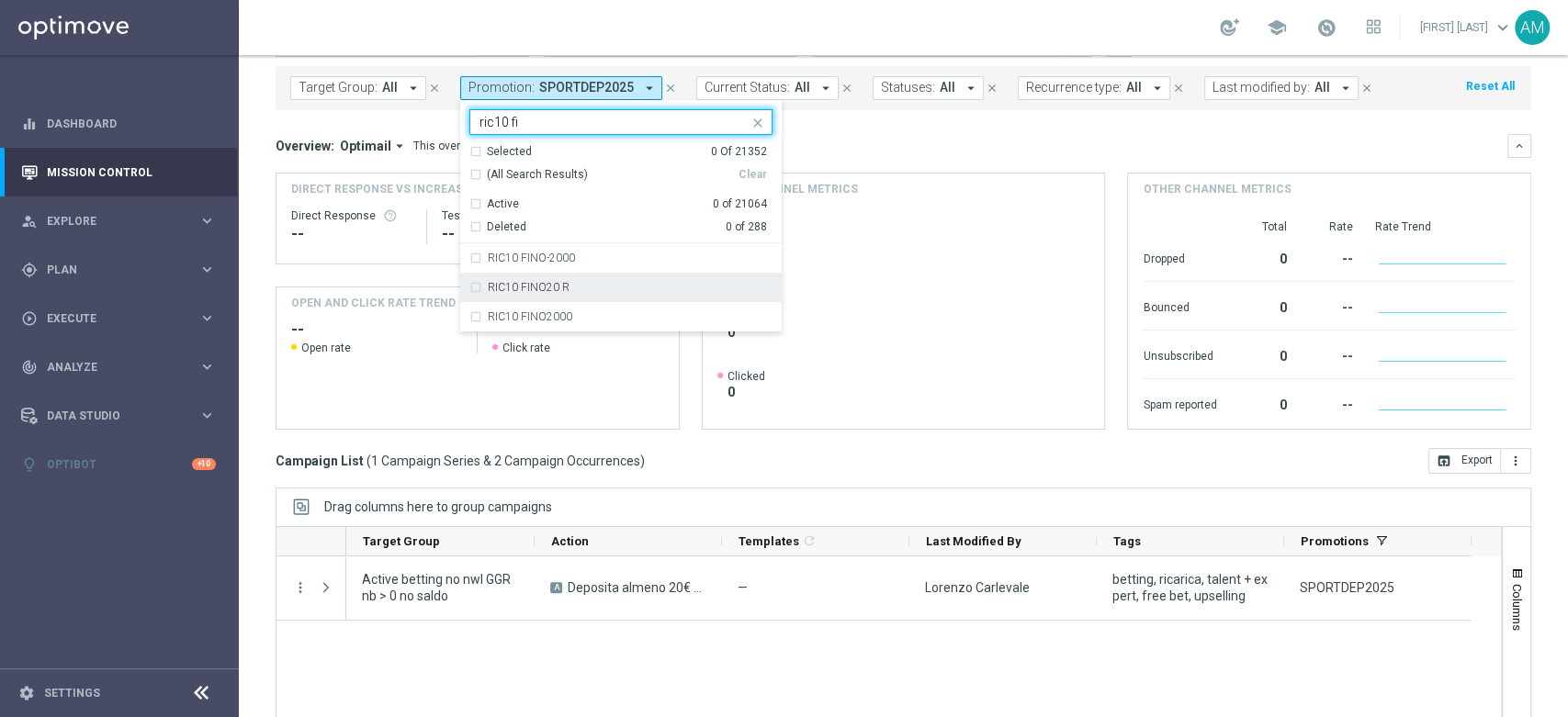 click on "RIC10 FINO20 R" at bounding box center (621, 287) 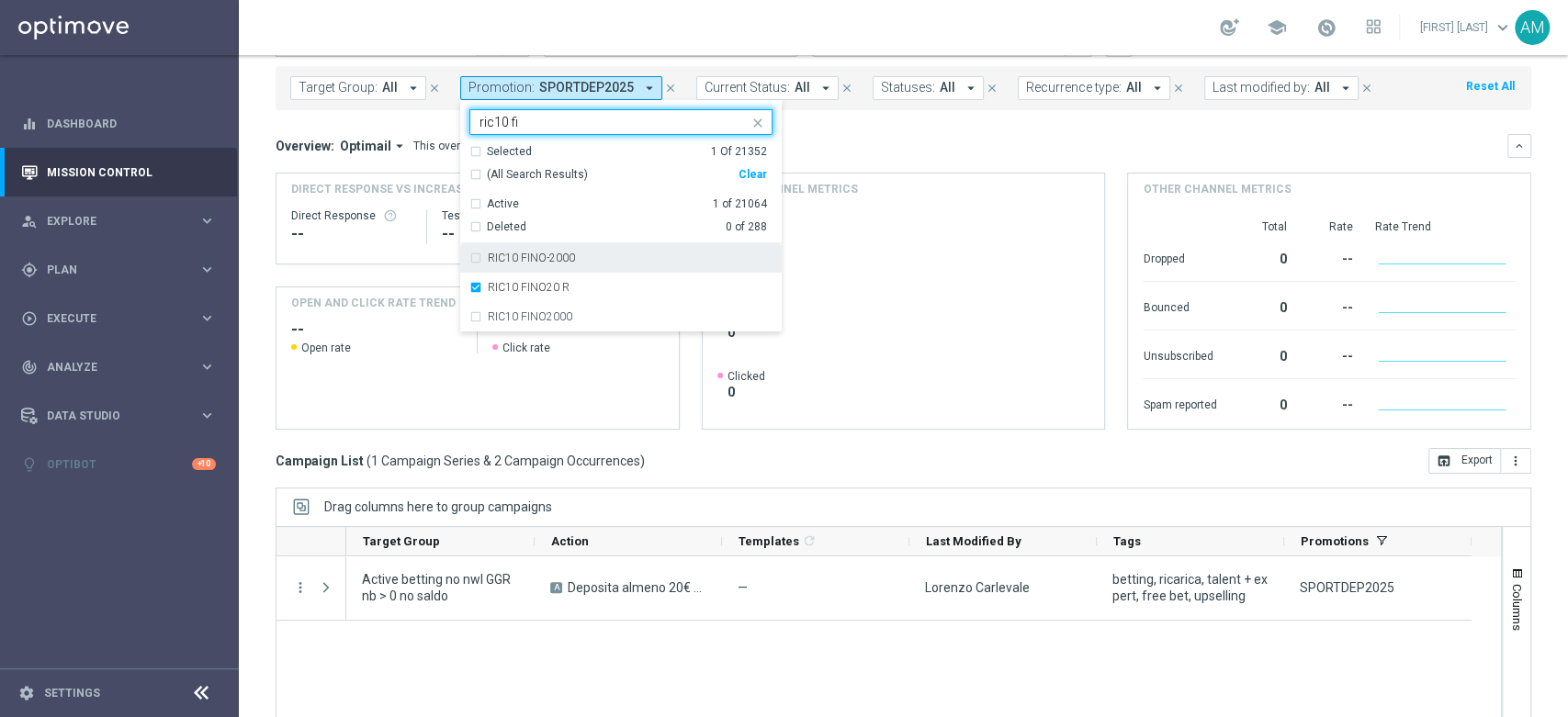 click on "ric10 fi" at bounding box center [614, 122] 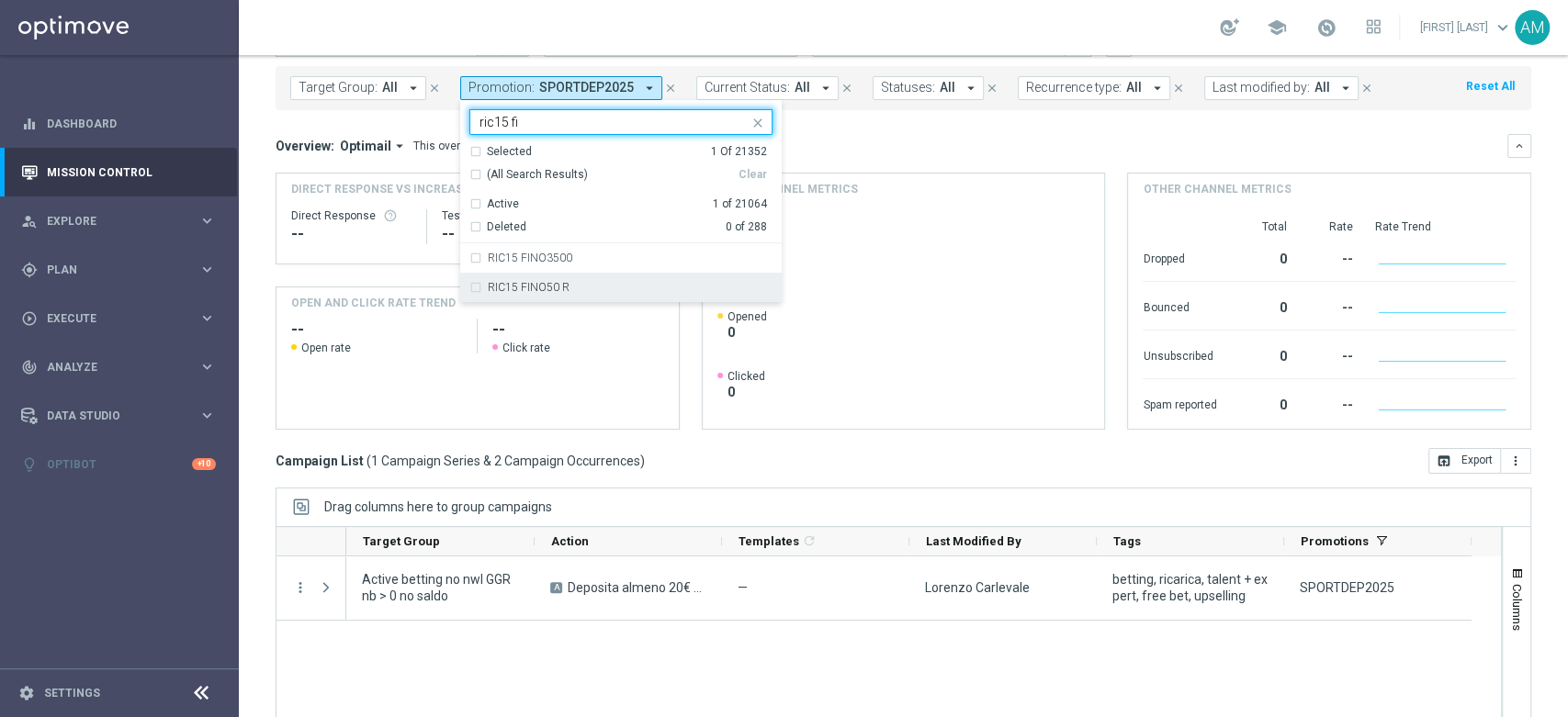 click on "RIC15 FINO50 R" at bounding box center [621, 287] 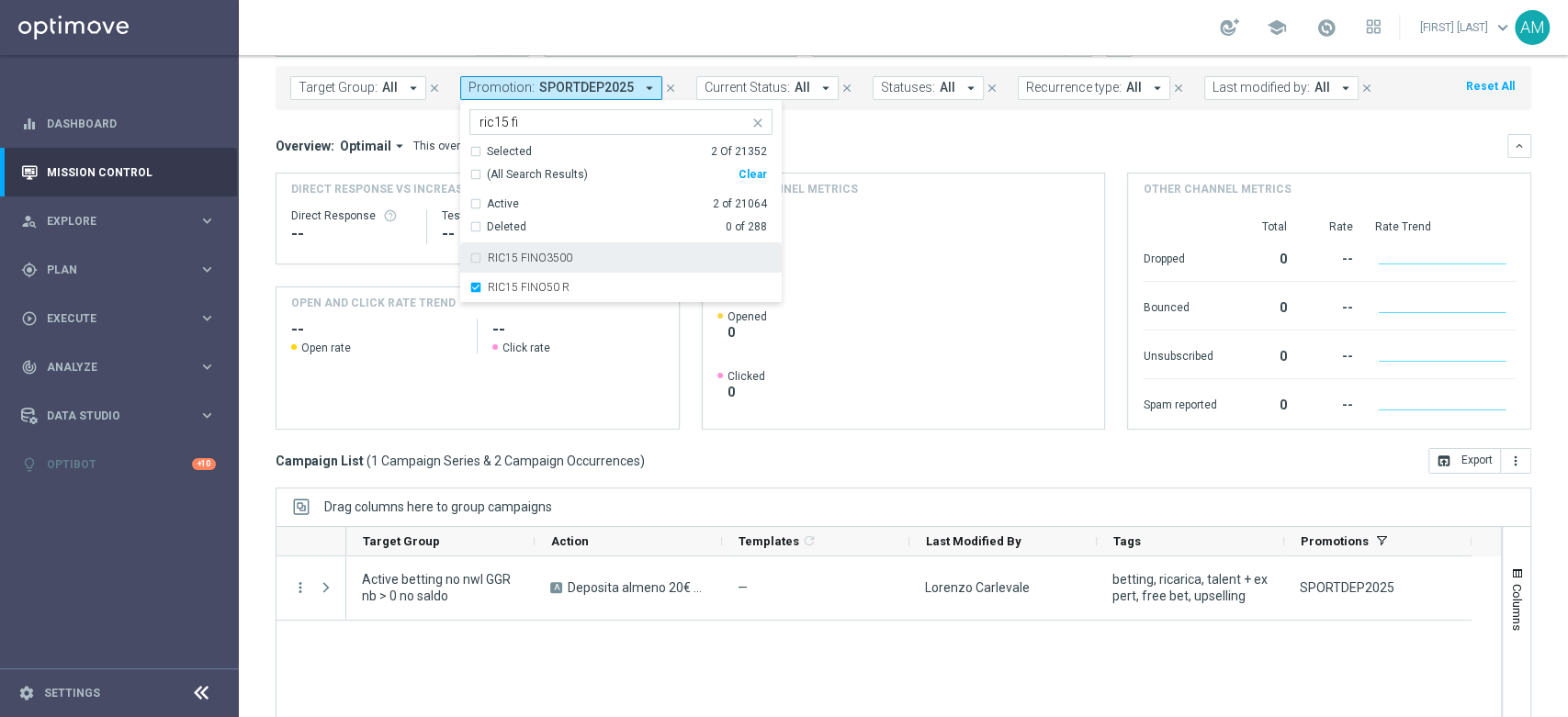 click on "ric15 fi" at bounding box center [614, 122] 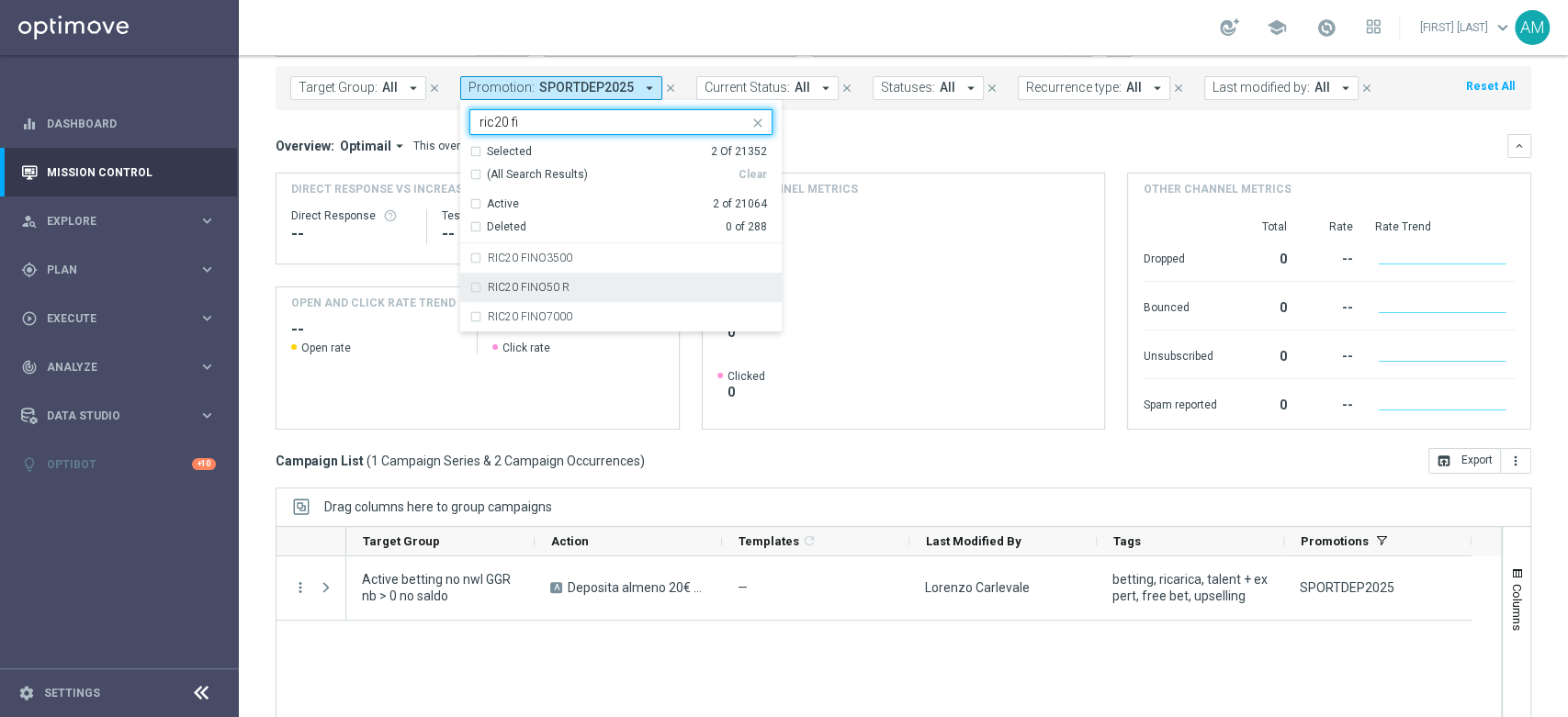 click on "RIC20 FINO50 R" at bounding box center (630, 287) 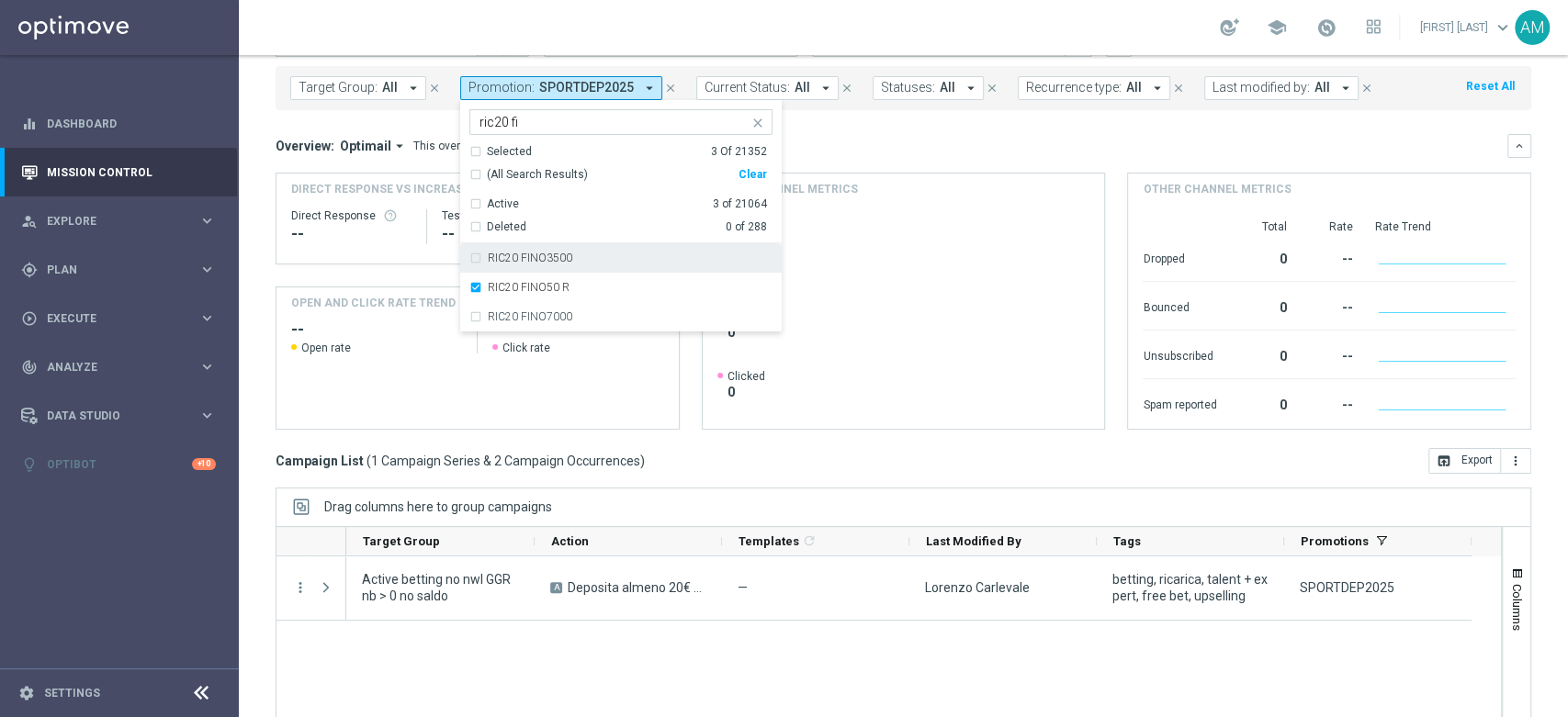 click on "ric20 fi" at bounding box center (614, 122) 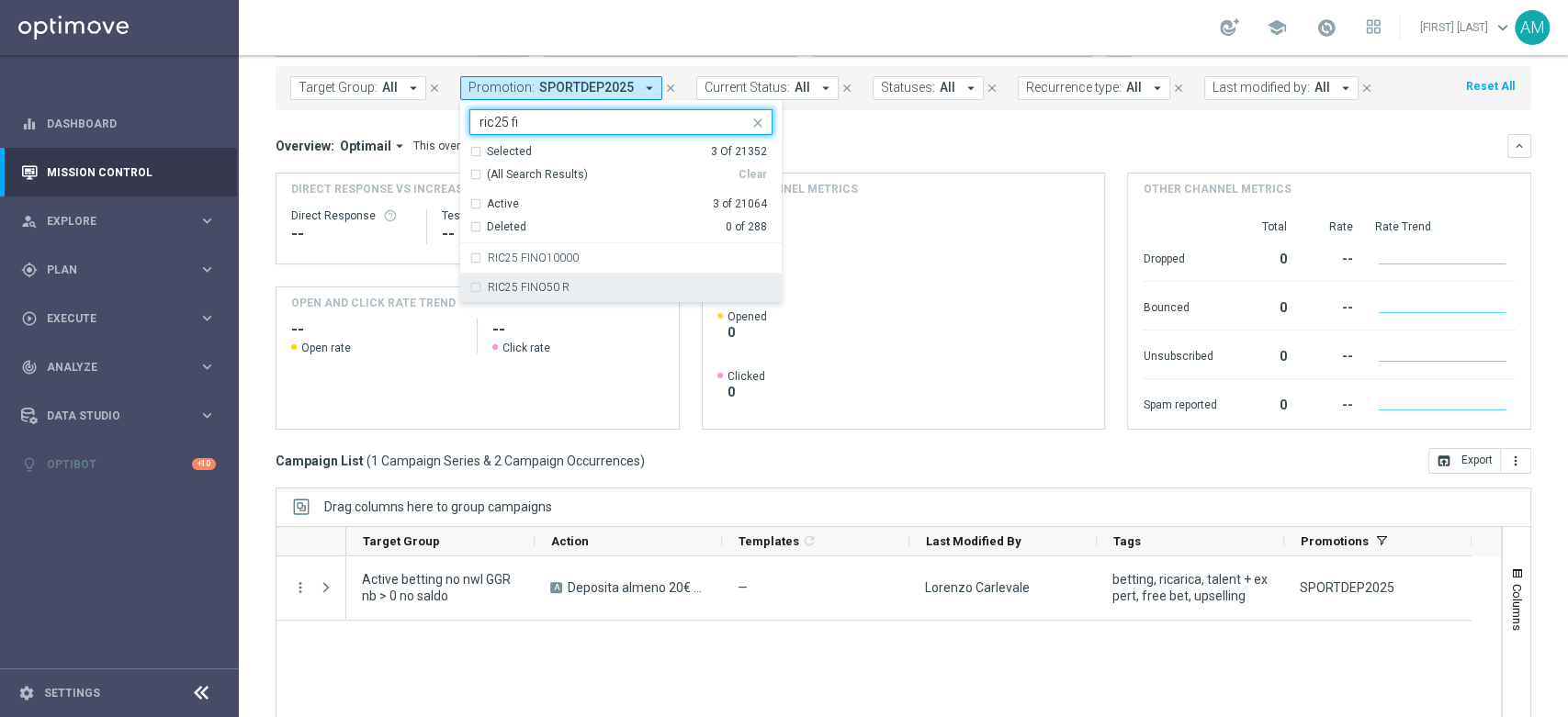 click on "RIC25 FINO50 R" at bounding box center (528, 287) 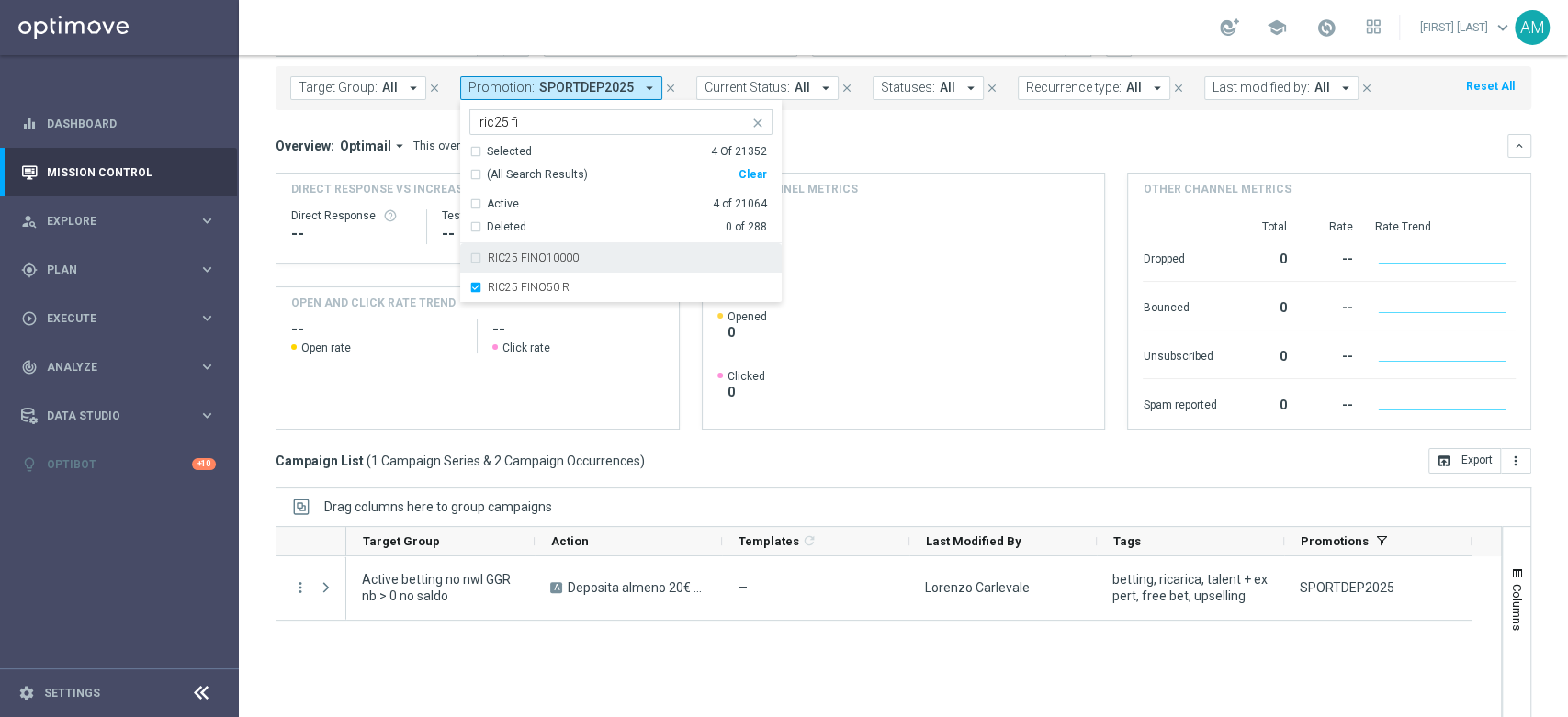 click on "Overview:
Optimail
arrow_drop_down
This overview shows data of campaigns executed via Optimail" 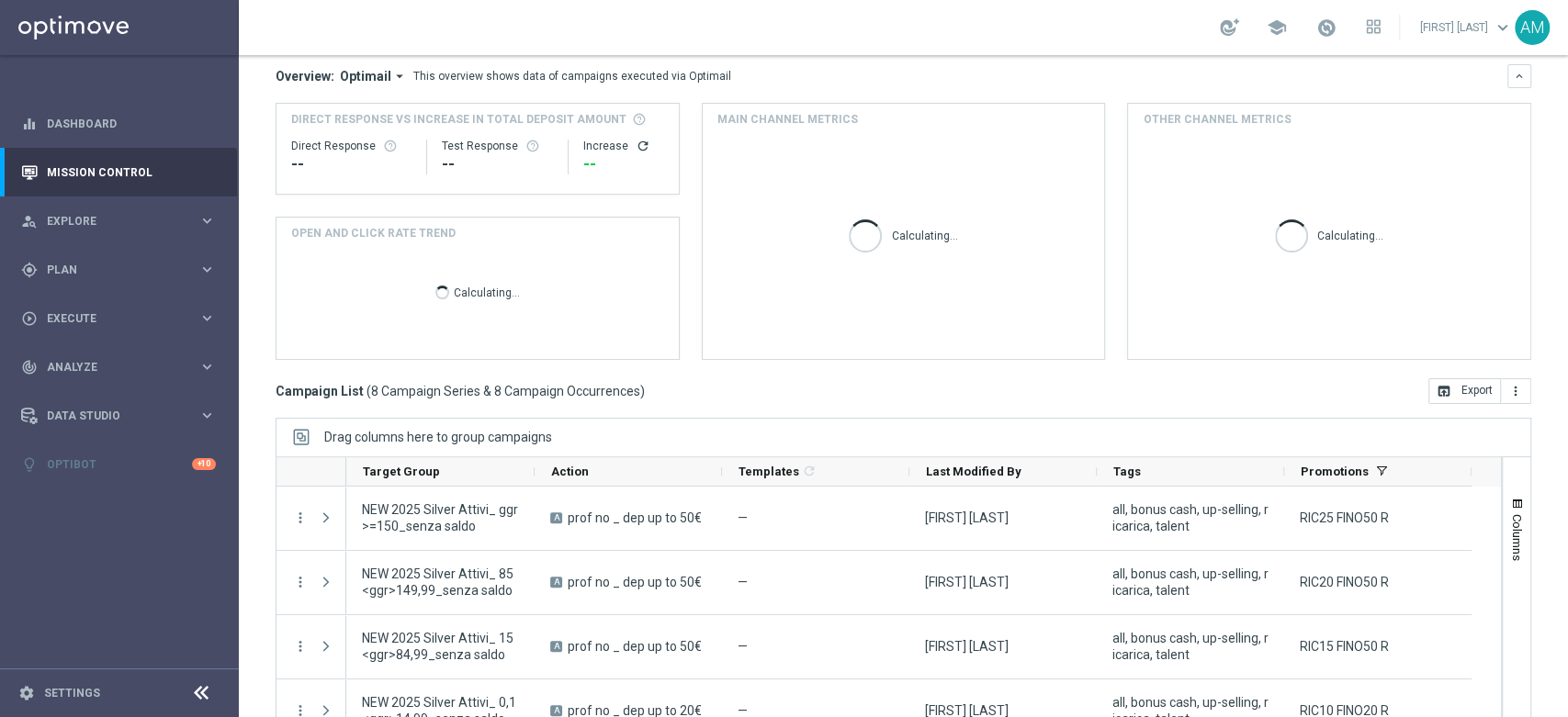 scroll, scrollTop: 237, scrollLeft: 0, axis: vertical 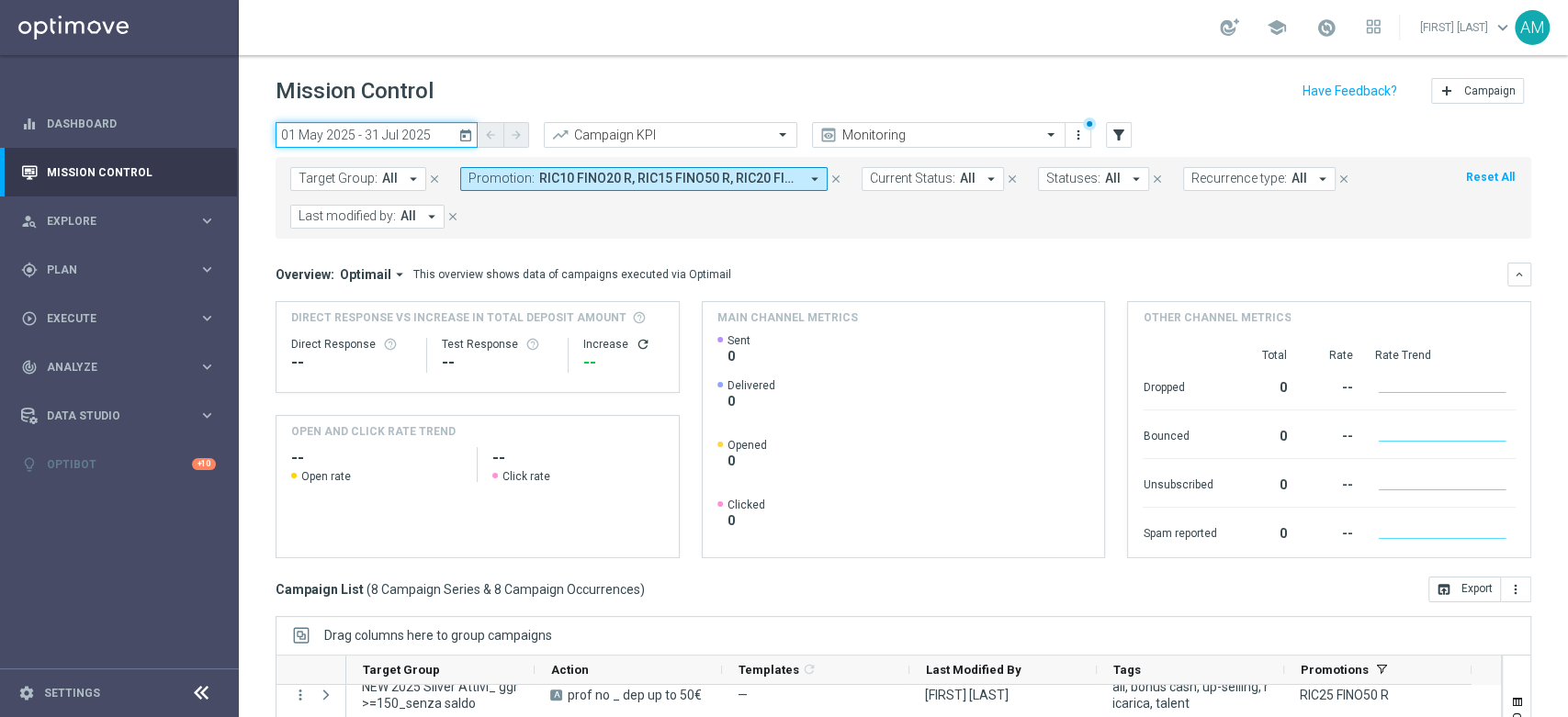 click on "01 May 2025 - 31 Jul 2025" 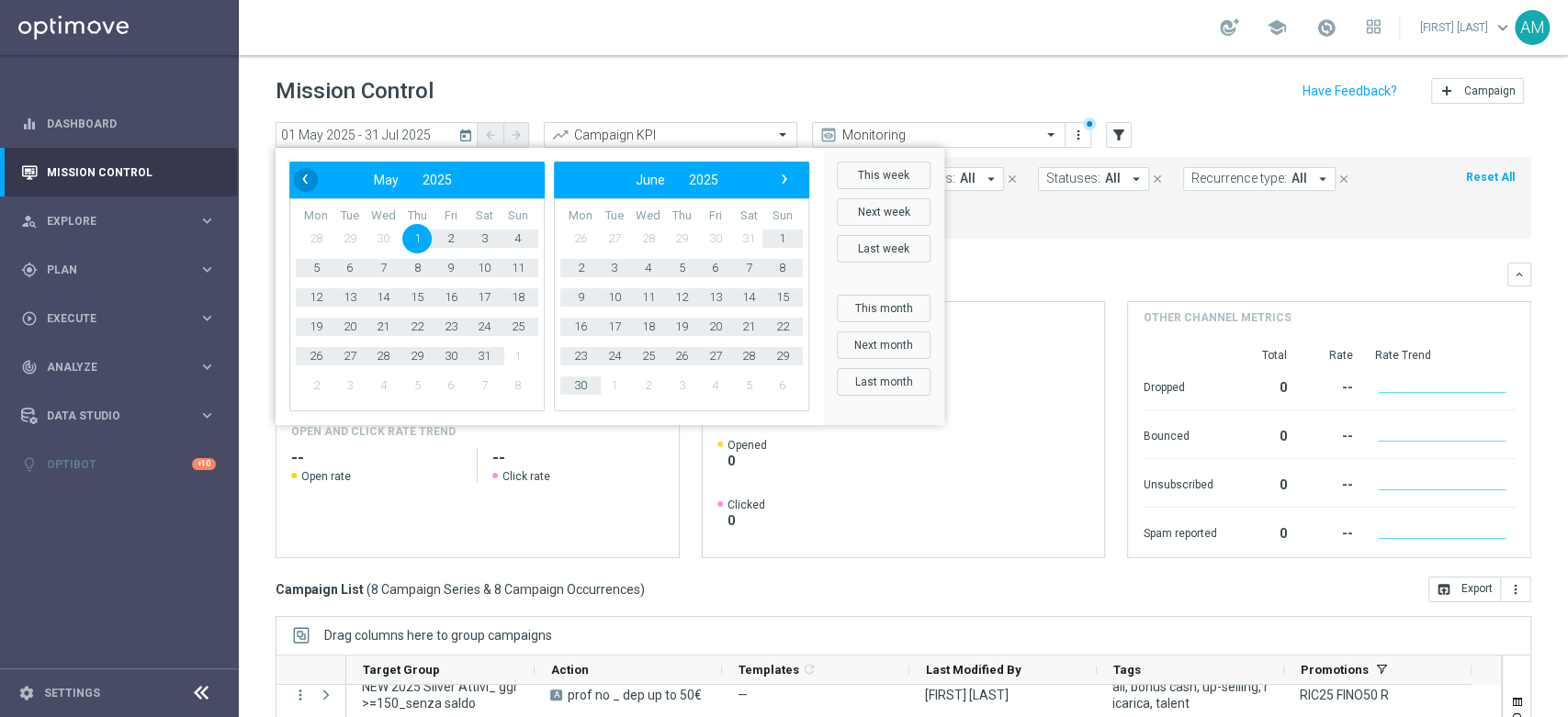 click on "‹" 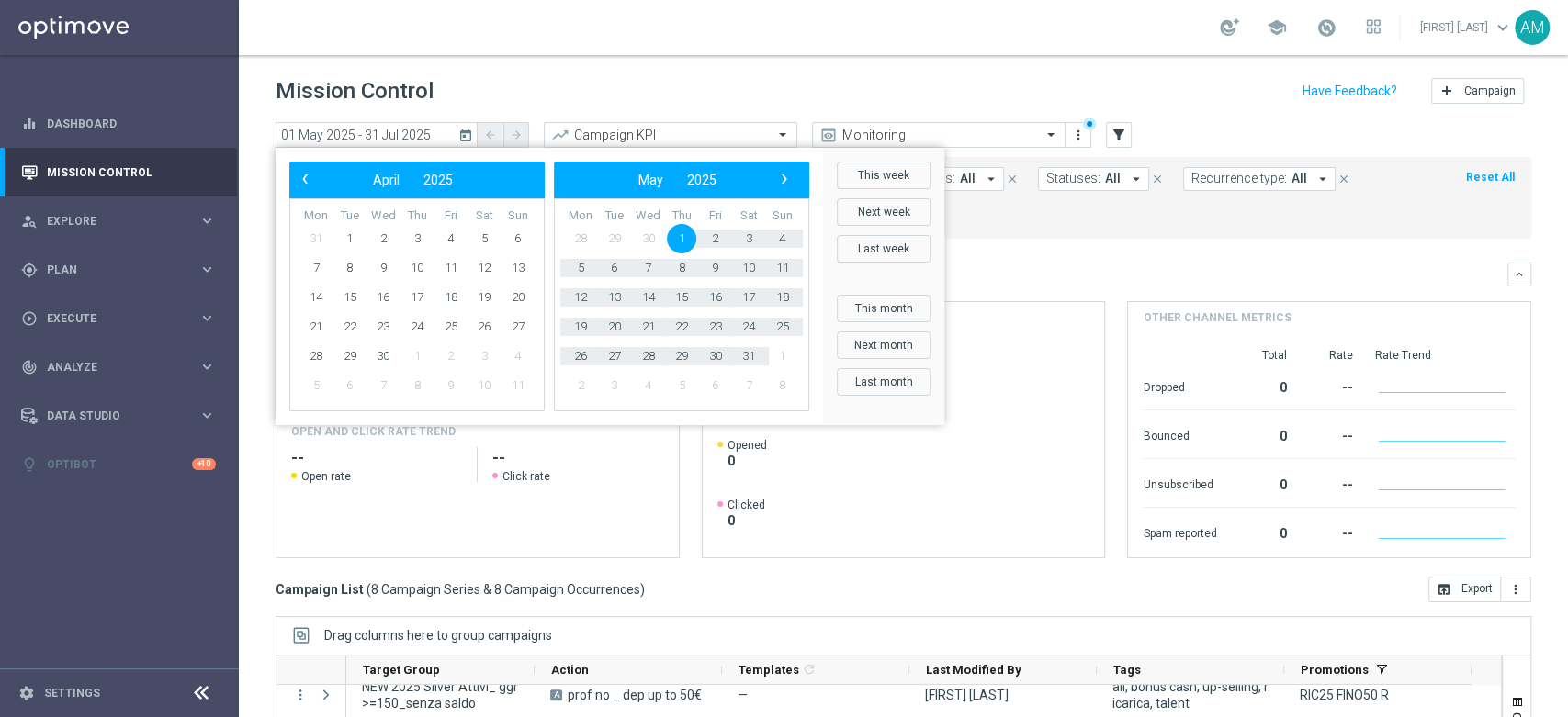 click on "‹" 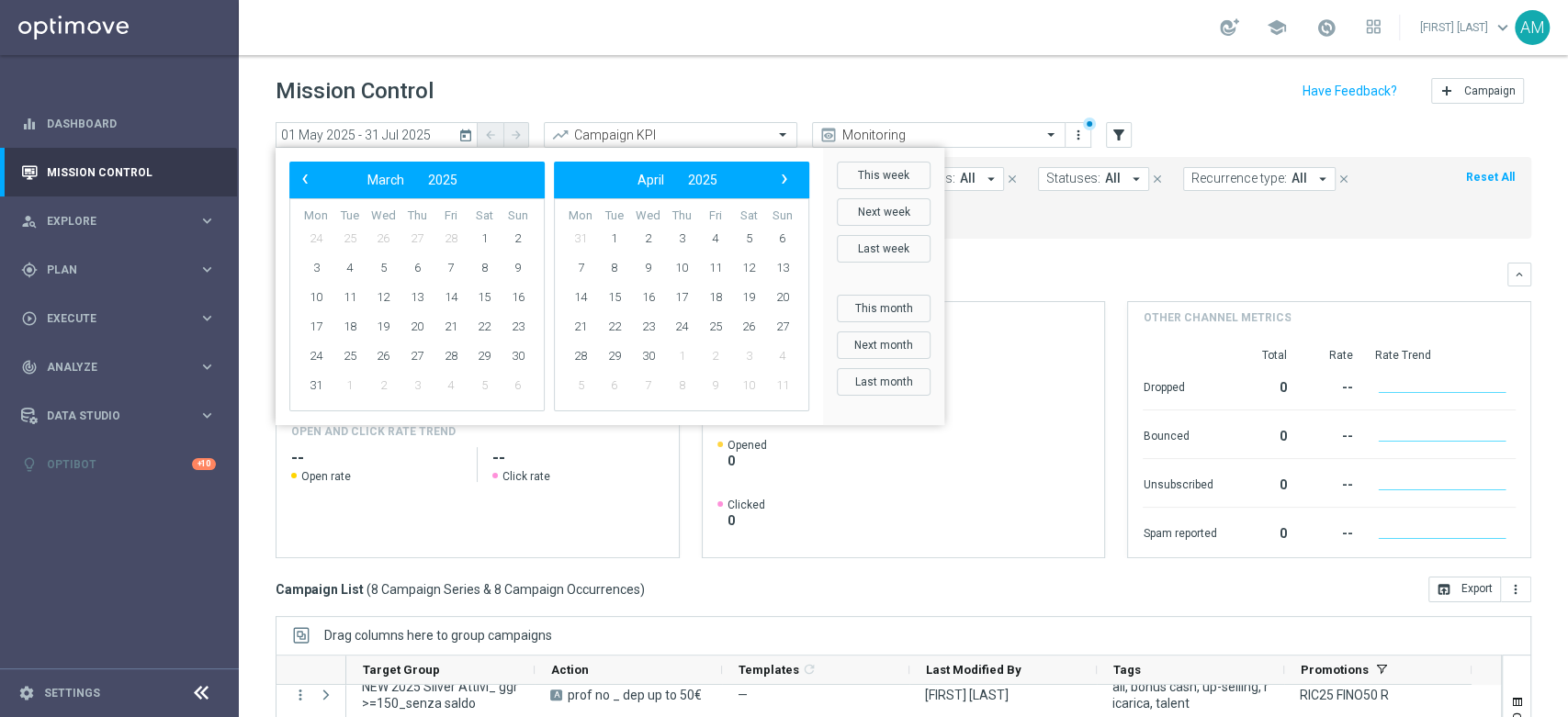 click on "‹" 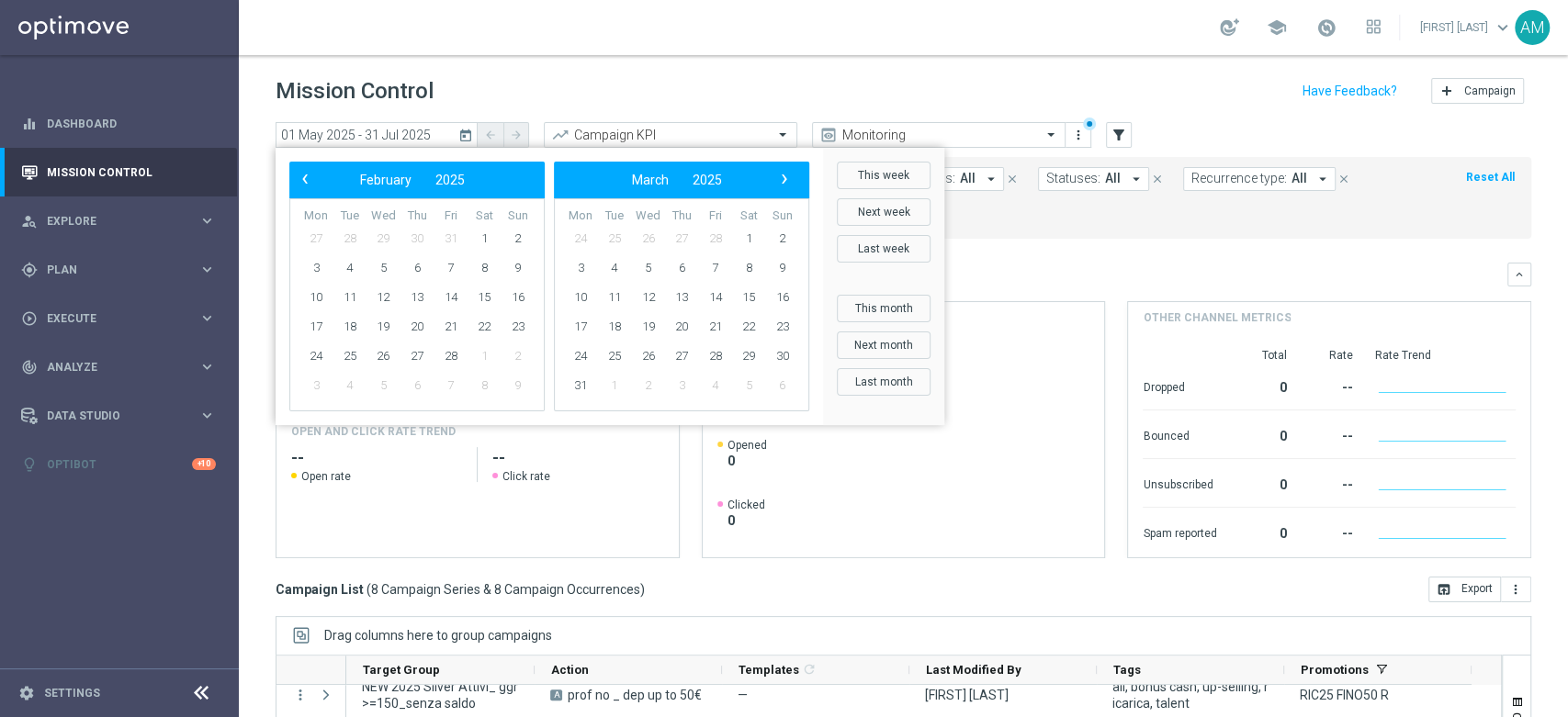 click on "‹" 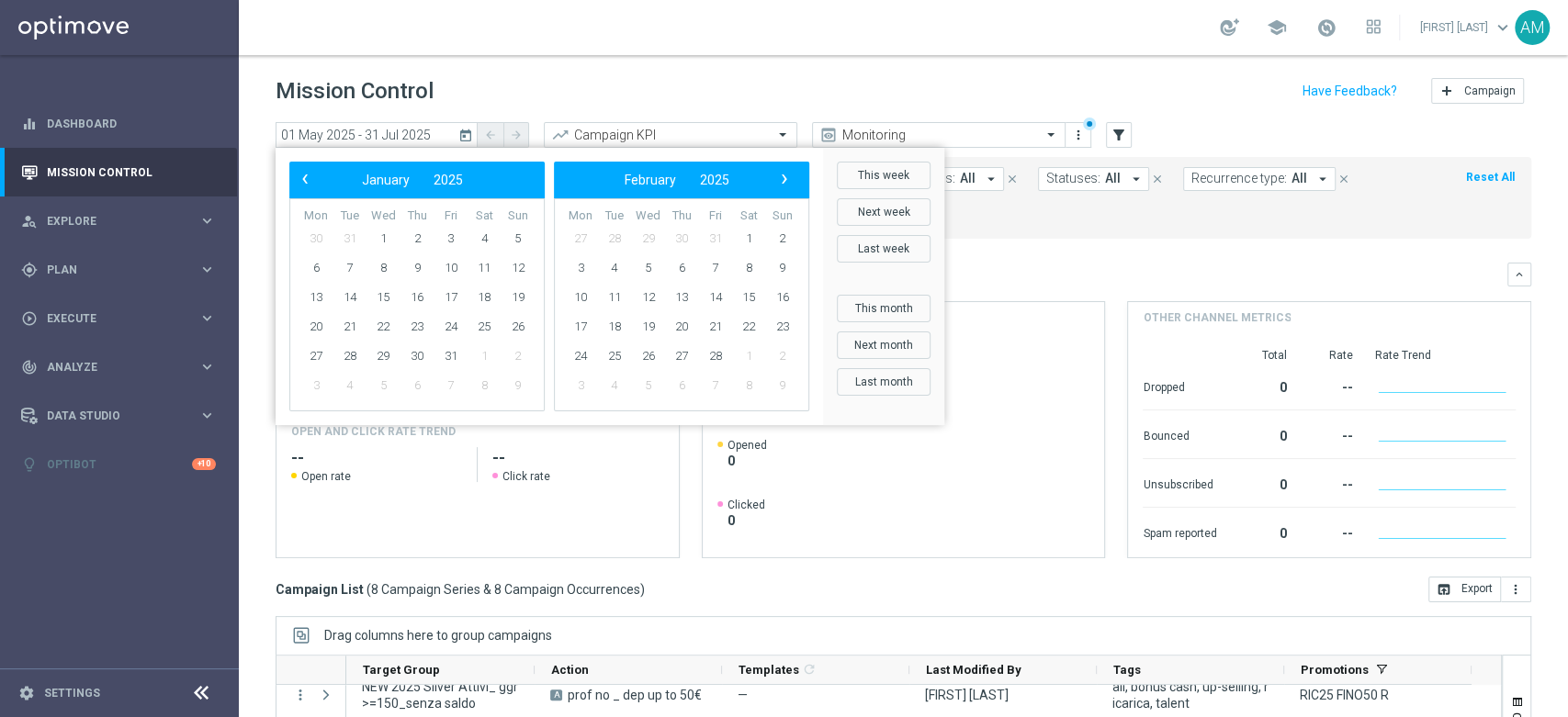 click on "‹" 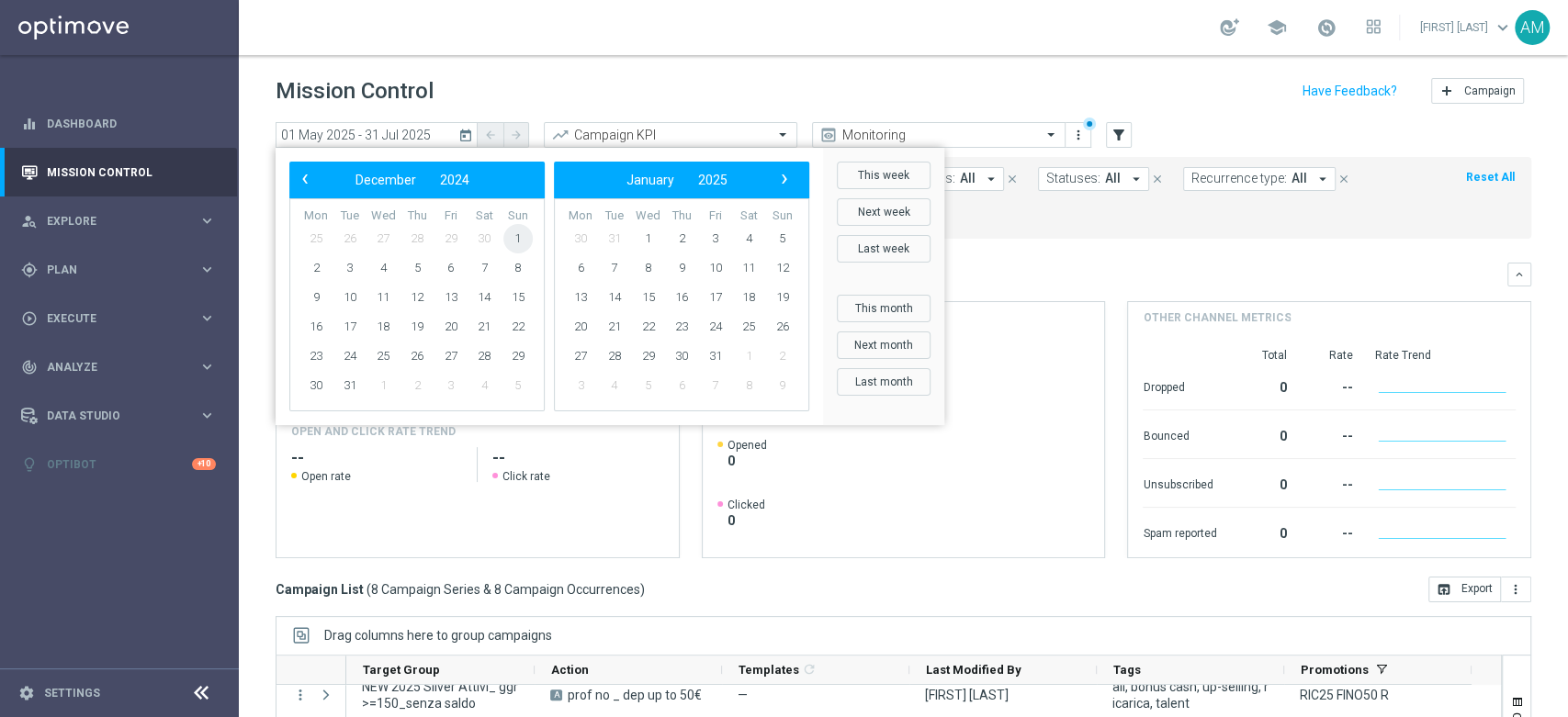 click on "1" 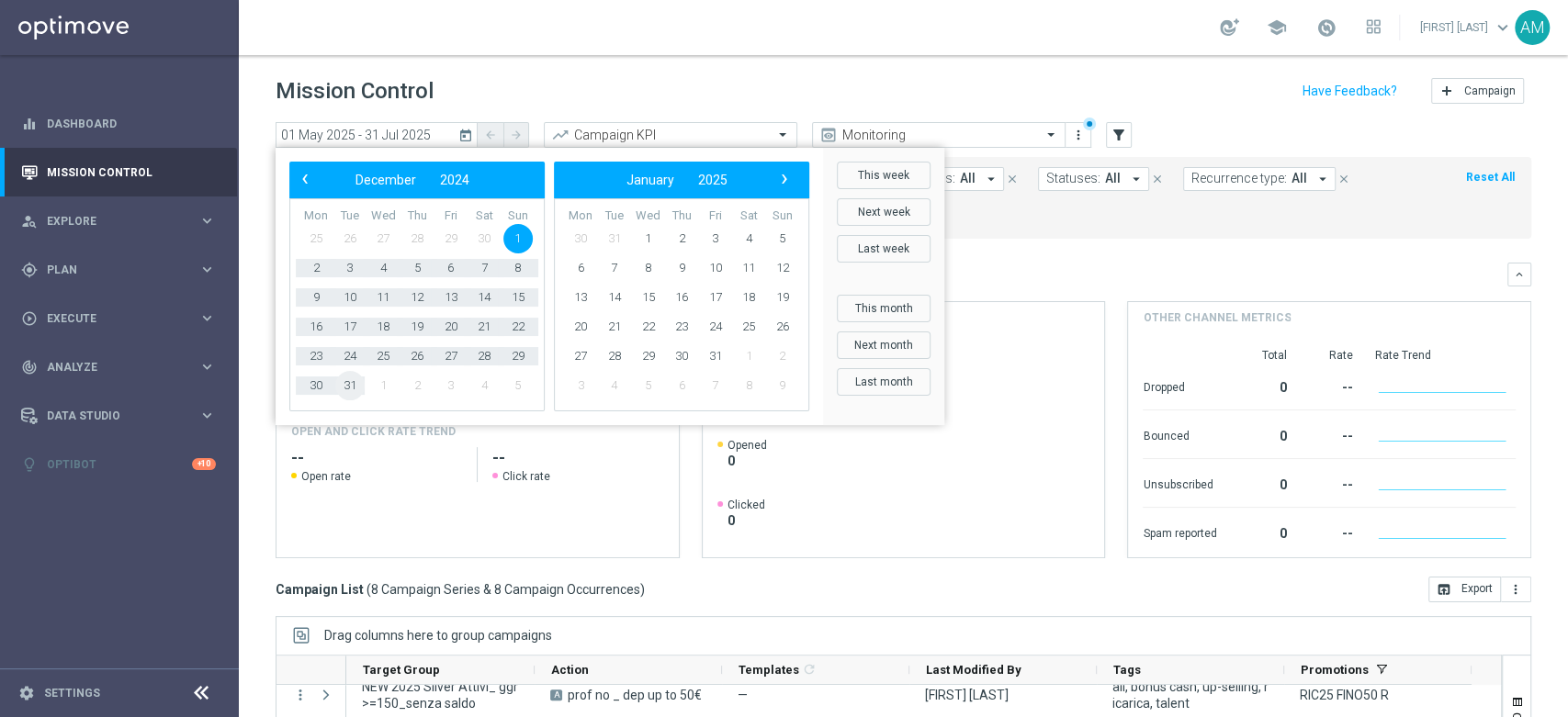click on "31" 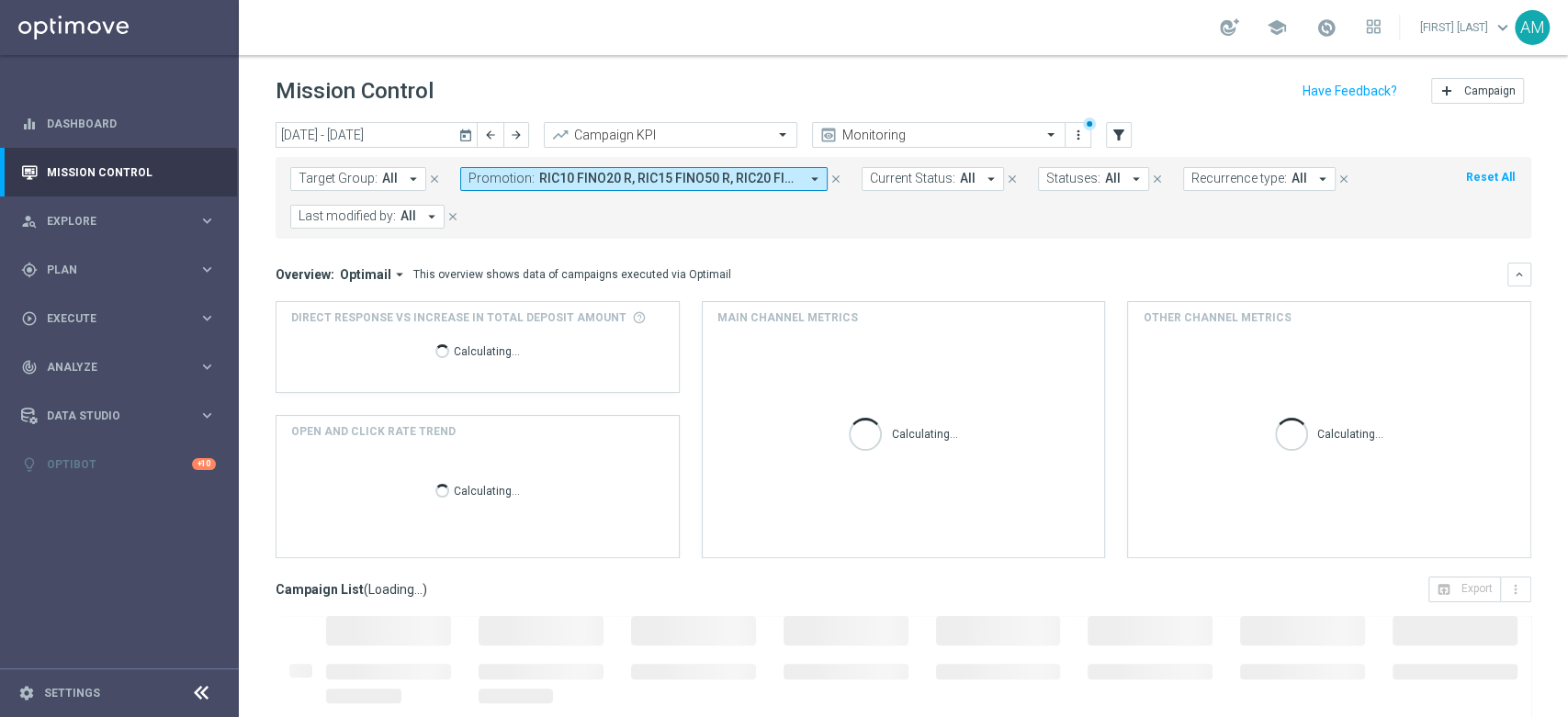 click on "Promotion:
RIC10 FINO20 R, RIC15 FINO50 R, RIC20 FINO50 R, RIC25 FINO50 R
arrow_drop_down" at bounding box center [644, 179] 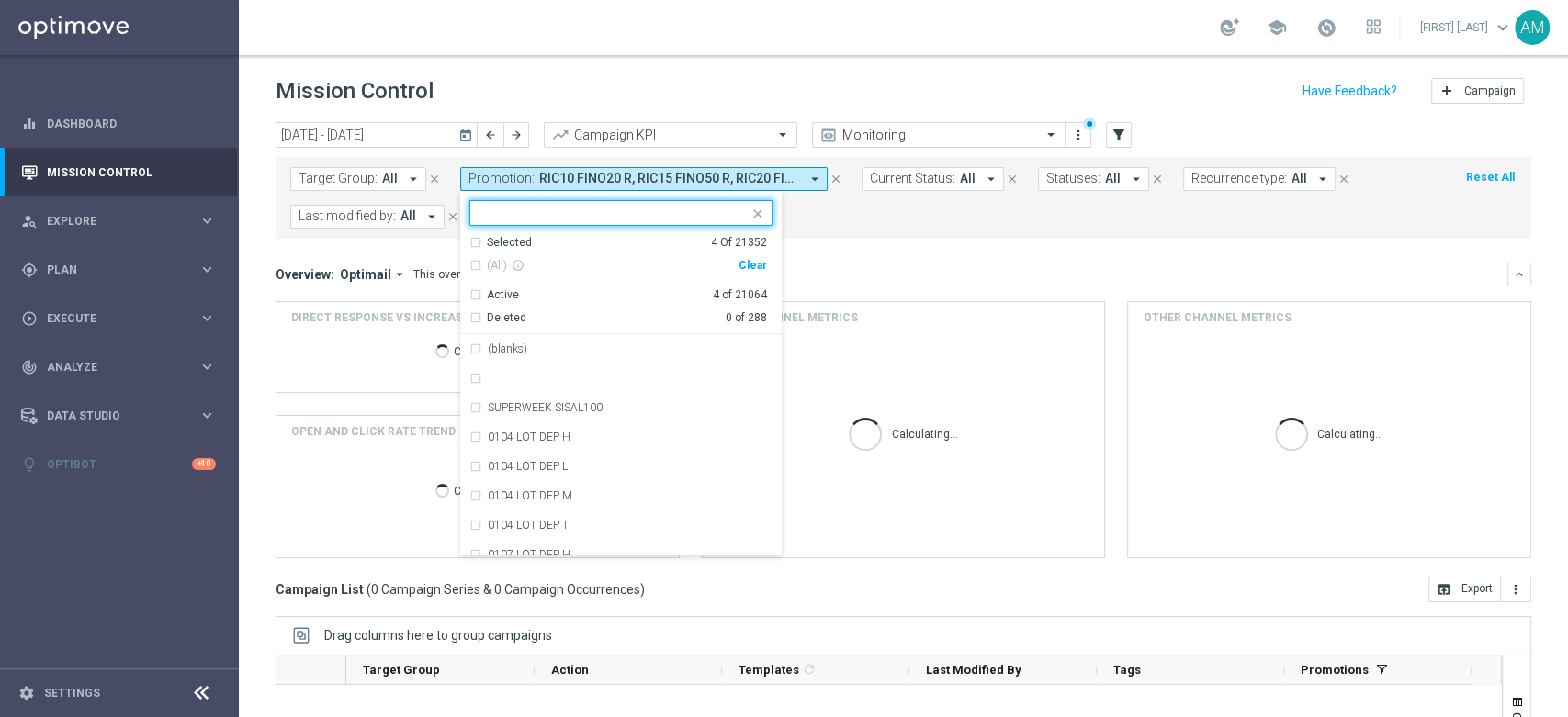 click on "Clear" at bounding box center (0, 0) 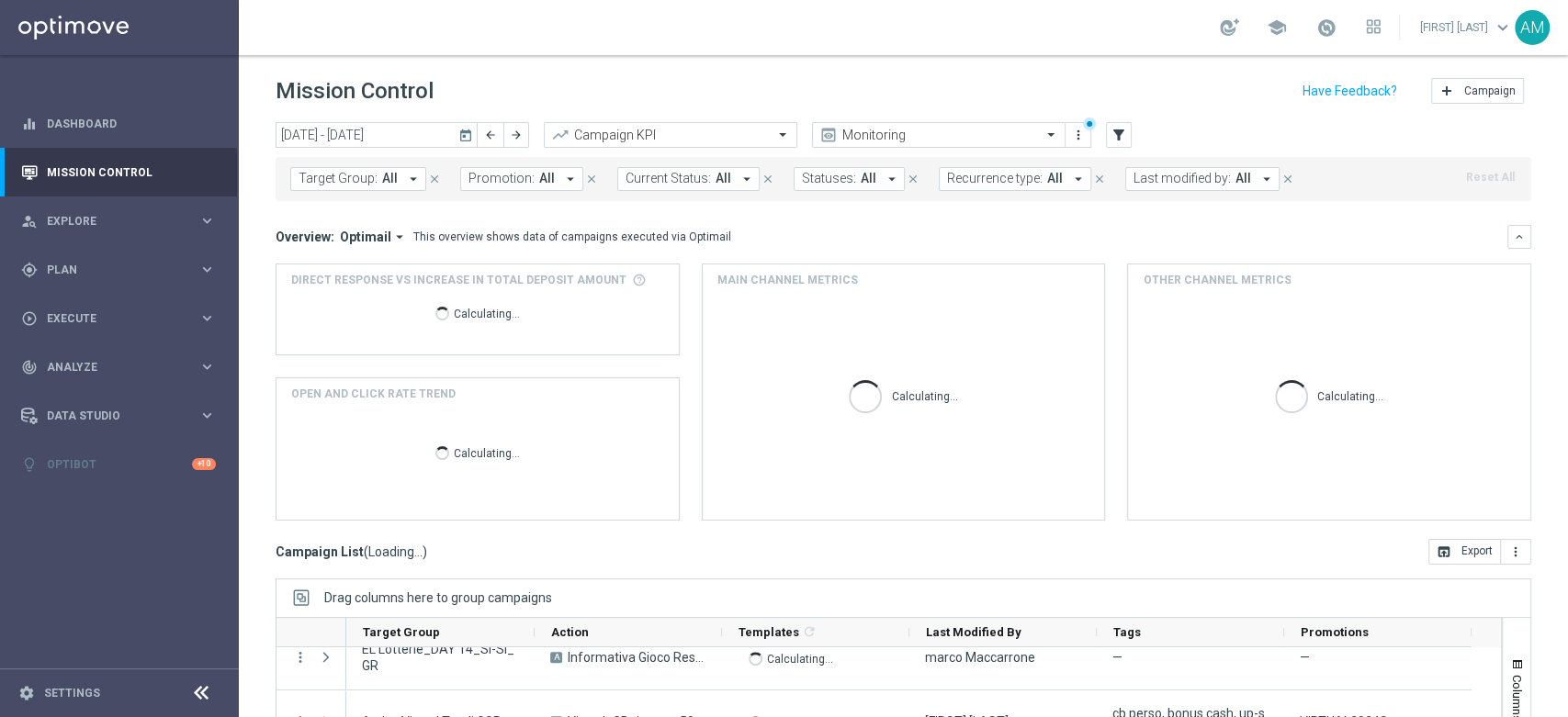 scroll, scrollTop: 0, scrollLeft: 0, axis: both 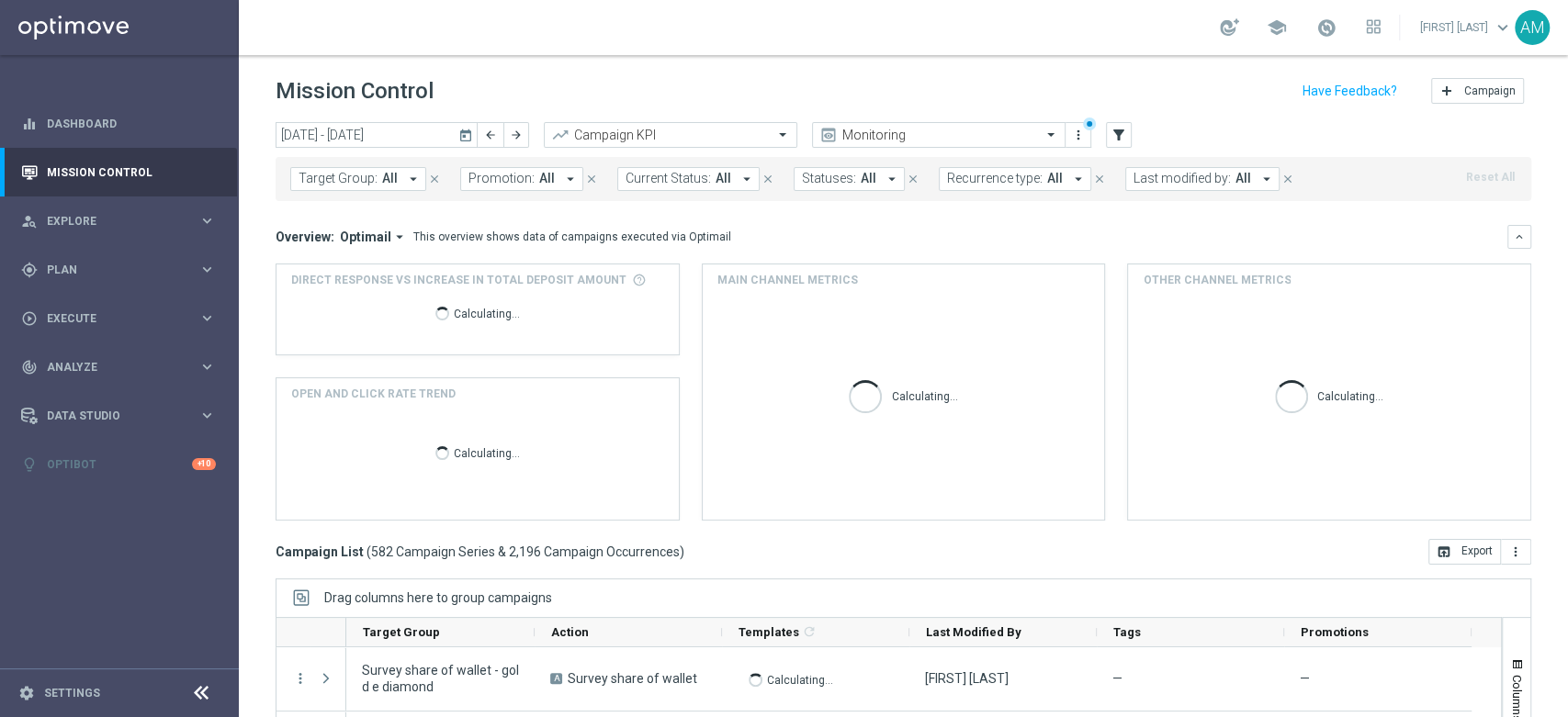 click on "Overview:
Optimail
arrow_drop_down
This overview shows data of campaigns executed via Optimail
keyboard_arrow_down
Direct Response VS Increase In Total Deposit Amount
Calculating...
OPEN AND CLICK RATE TREND
Calculating...
Main channel metrics
Calculating...
Other channel metrics
Calculating..." 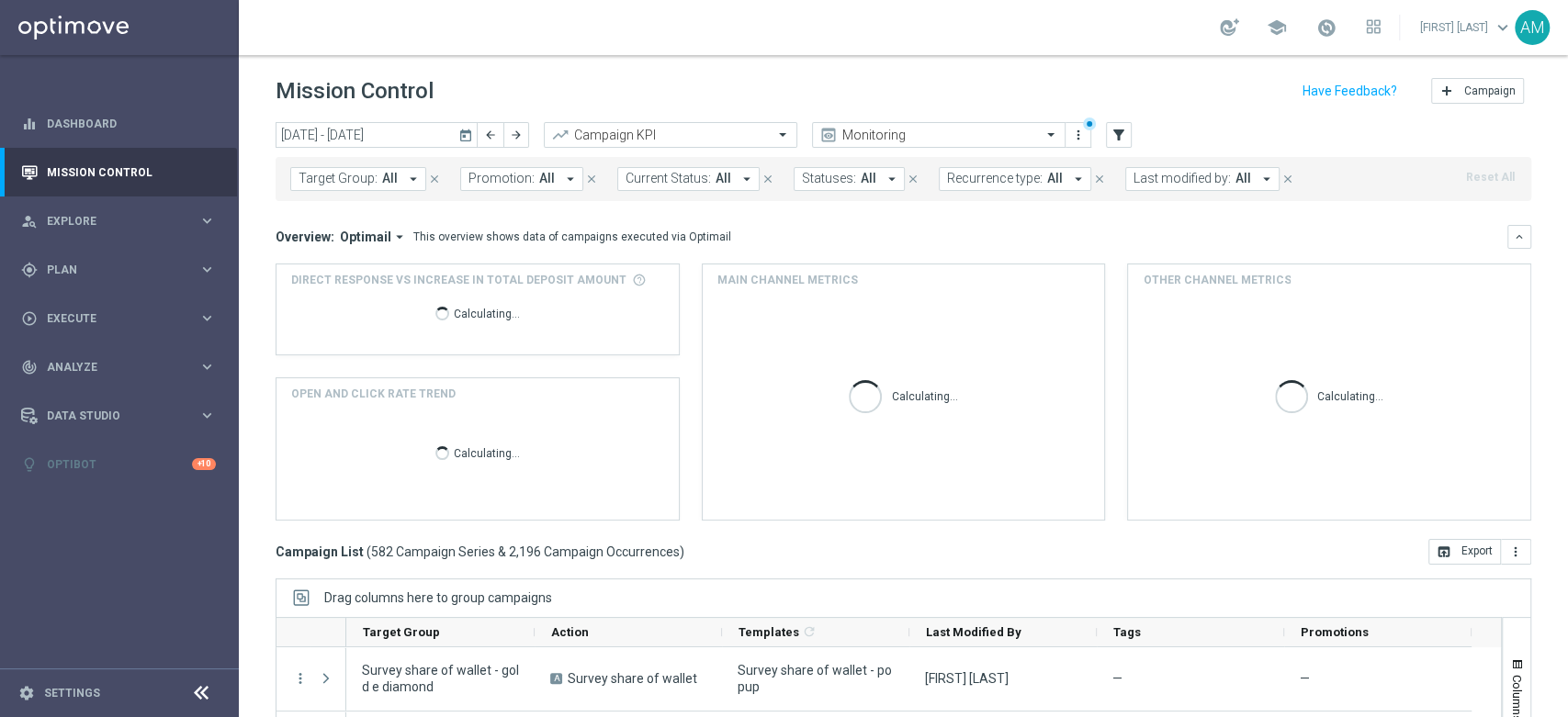 click on "All" at bounding box center (723, 178) 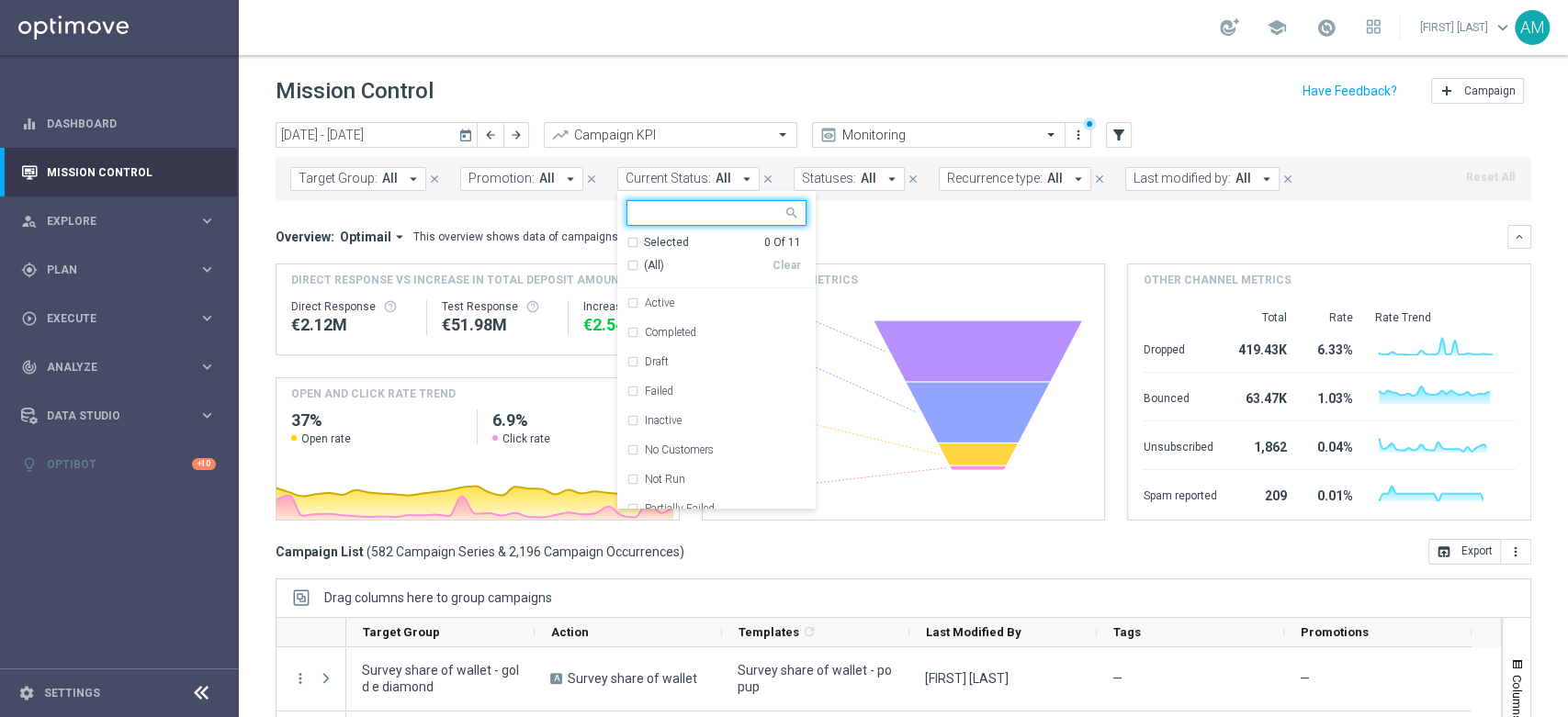 click on "Promotion:
All
arrow_drop_down" at bounding box center (522, 179) 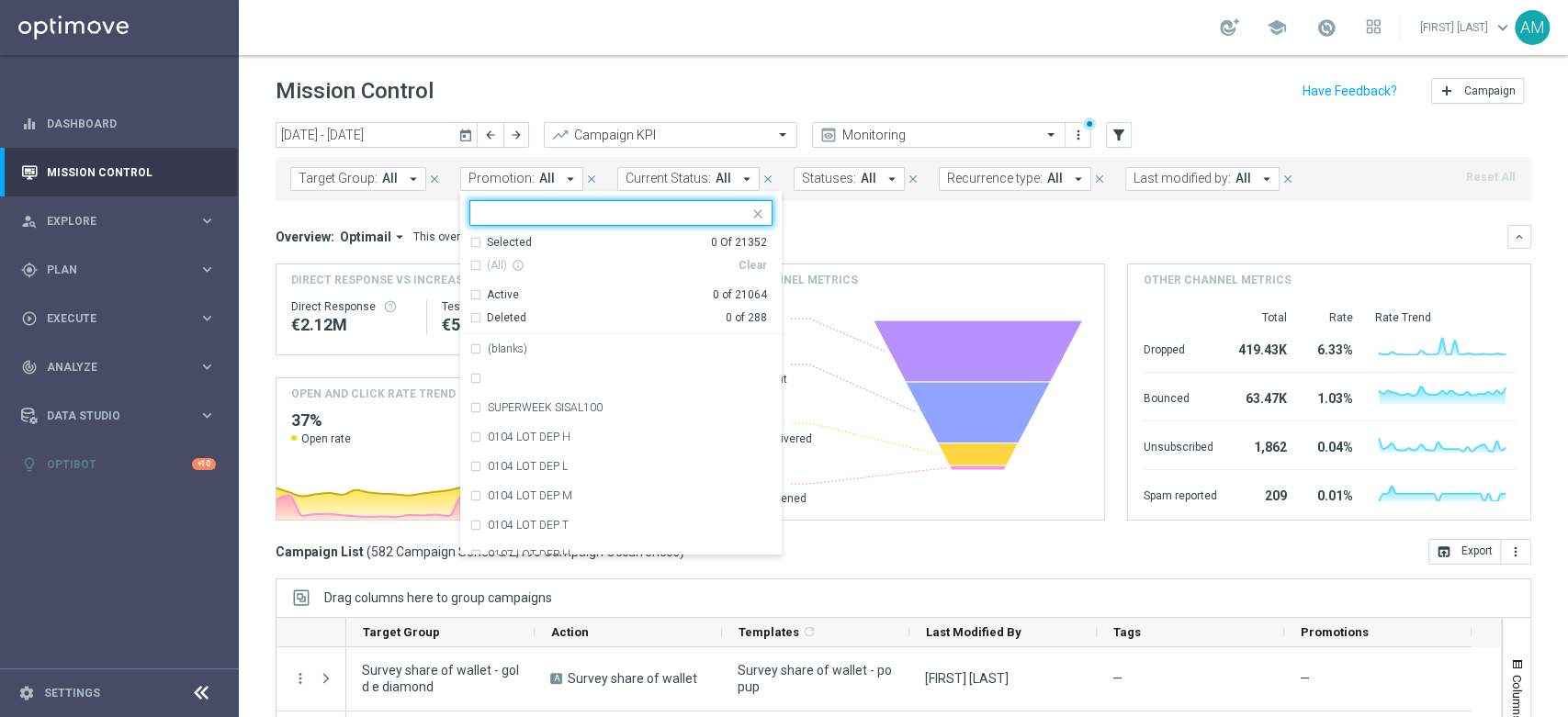 click at bounding box center [614, 213] 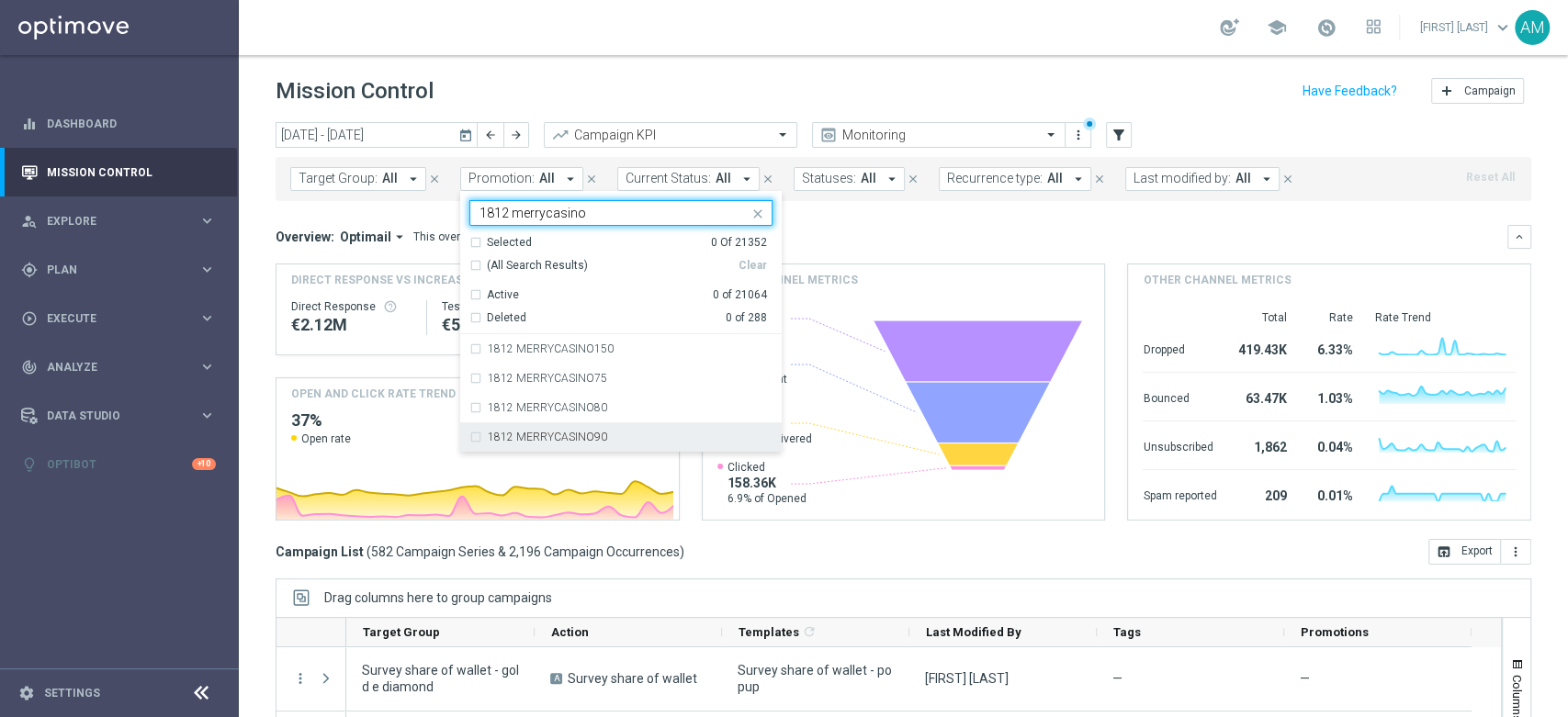 click on "1812 MERRYCASINO90" at bounding box center [547, 437] 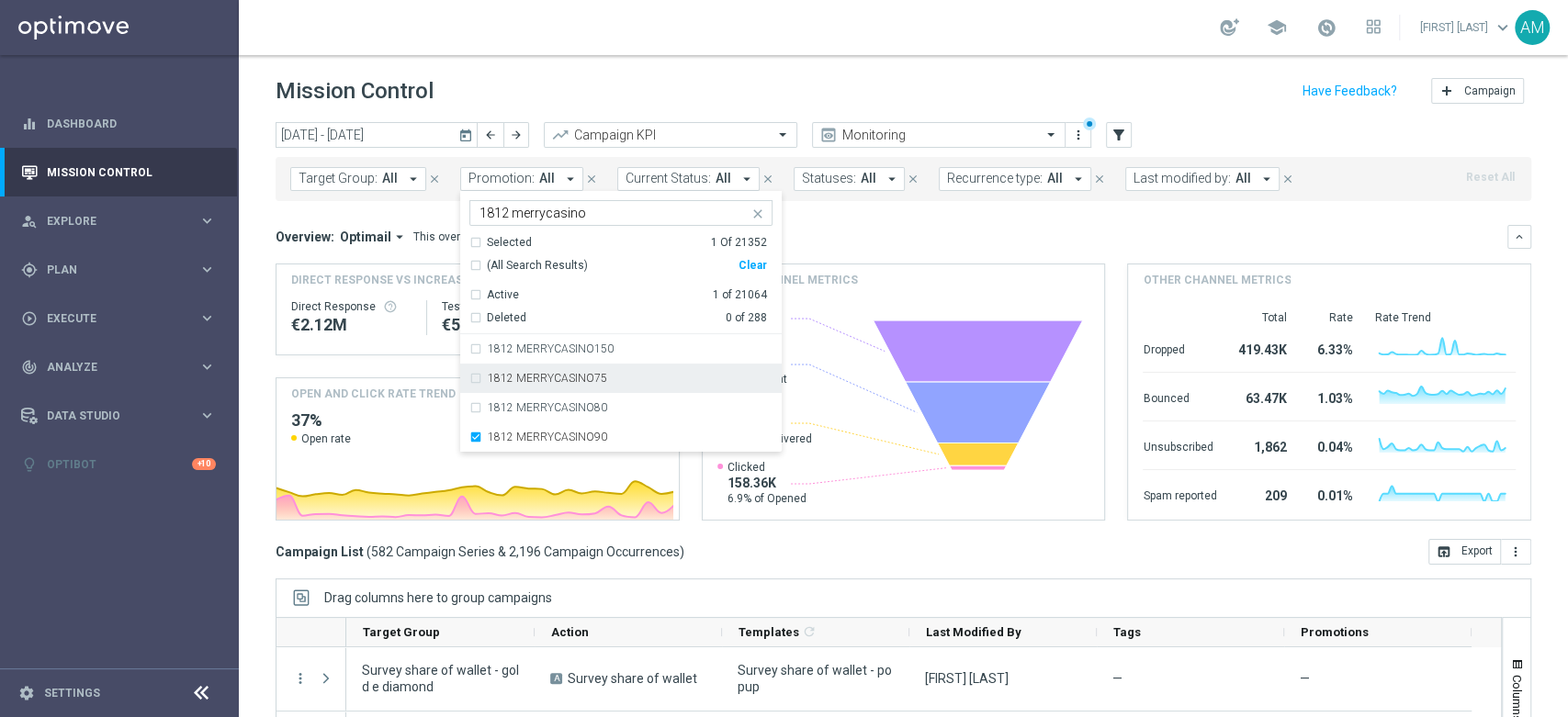 click on "Overview:
Optimail
arrow_drop_down
This overview shows data of campaigns executed via Optimail" 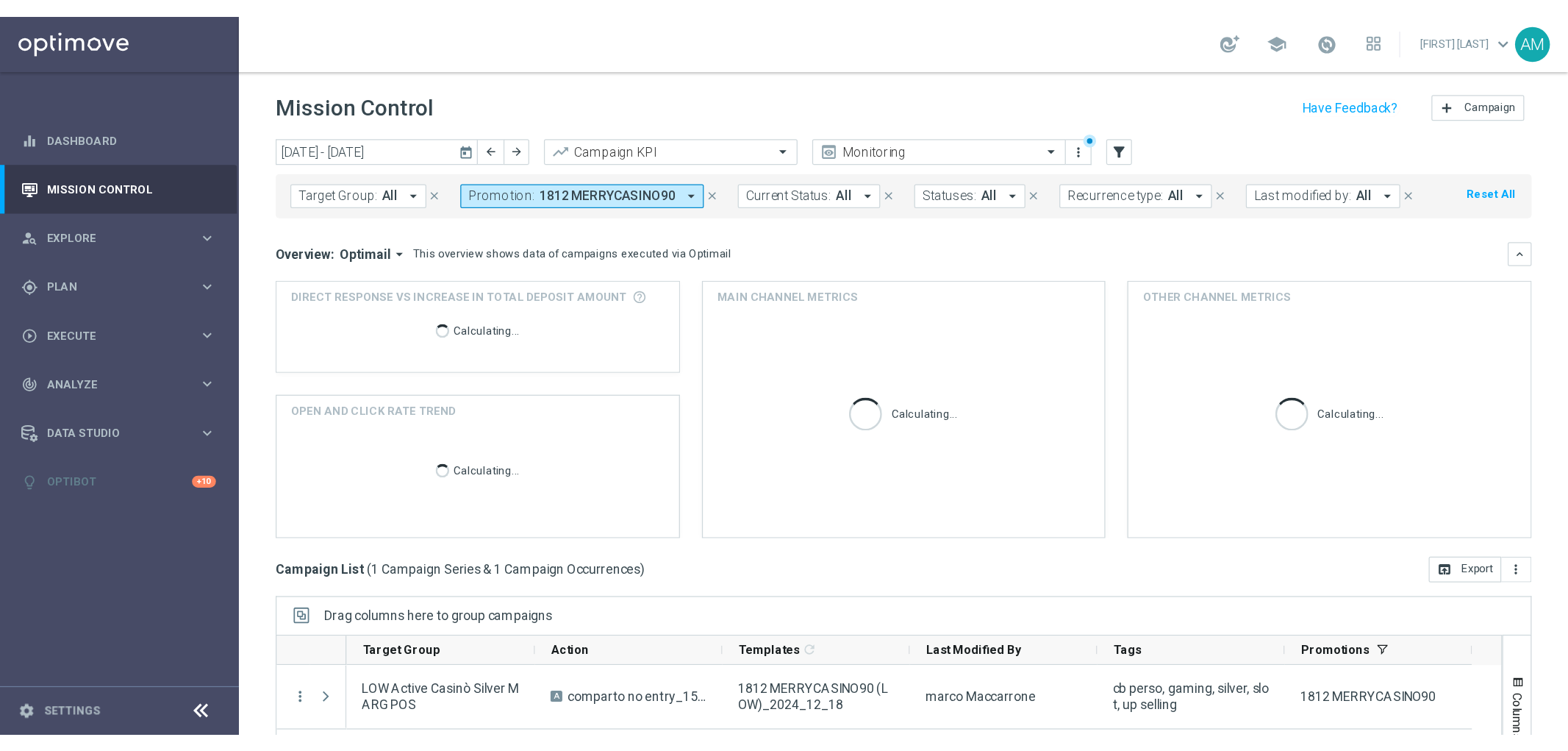 scroll, scrollTop: 0, scrollLeft: 0, axis: both 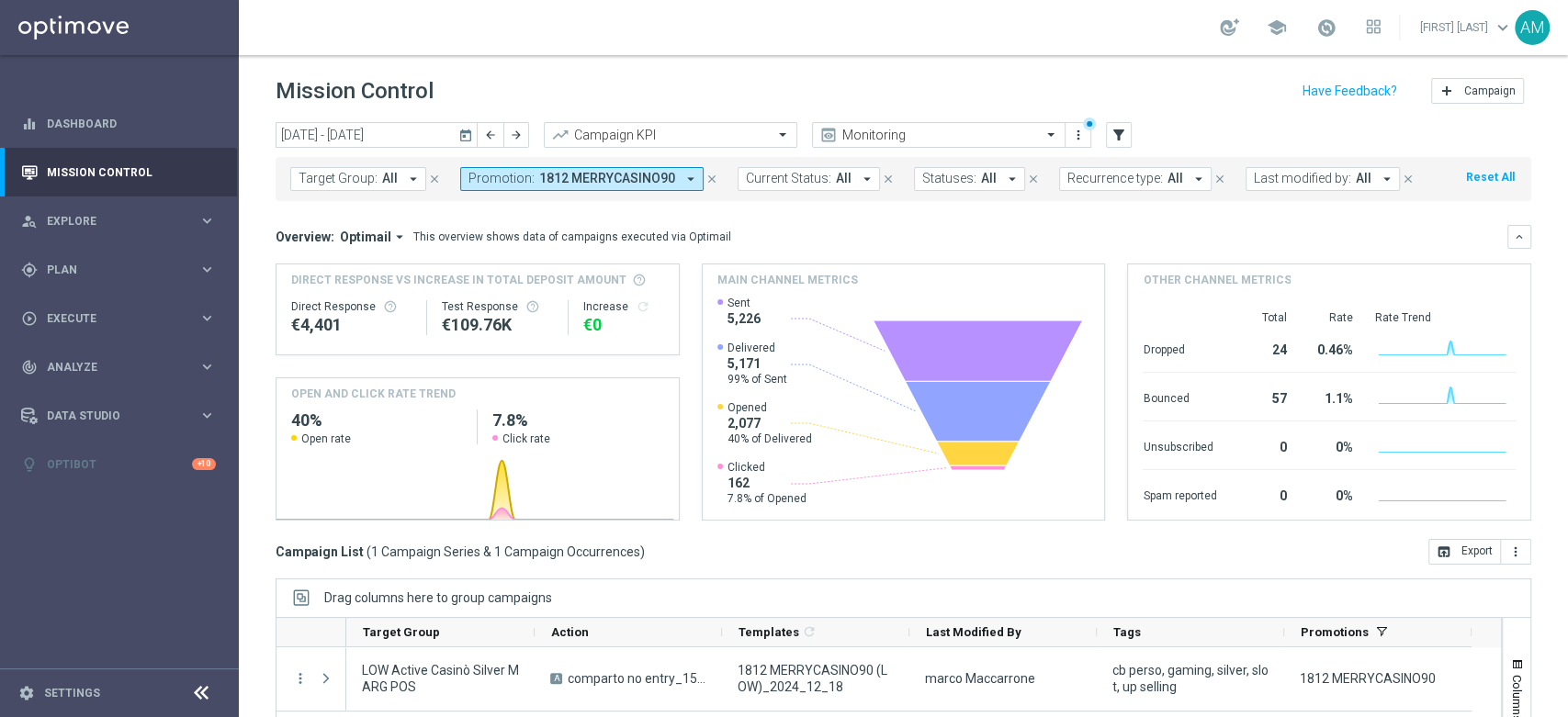 click on "Promotion:
1812 MERRYCASINO90
arrow_drop_down" at bounding box center [581, 179] 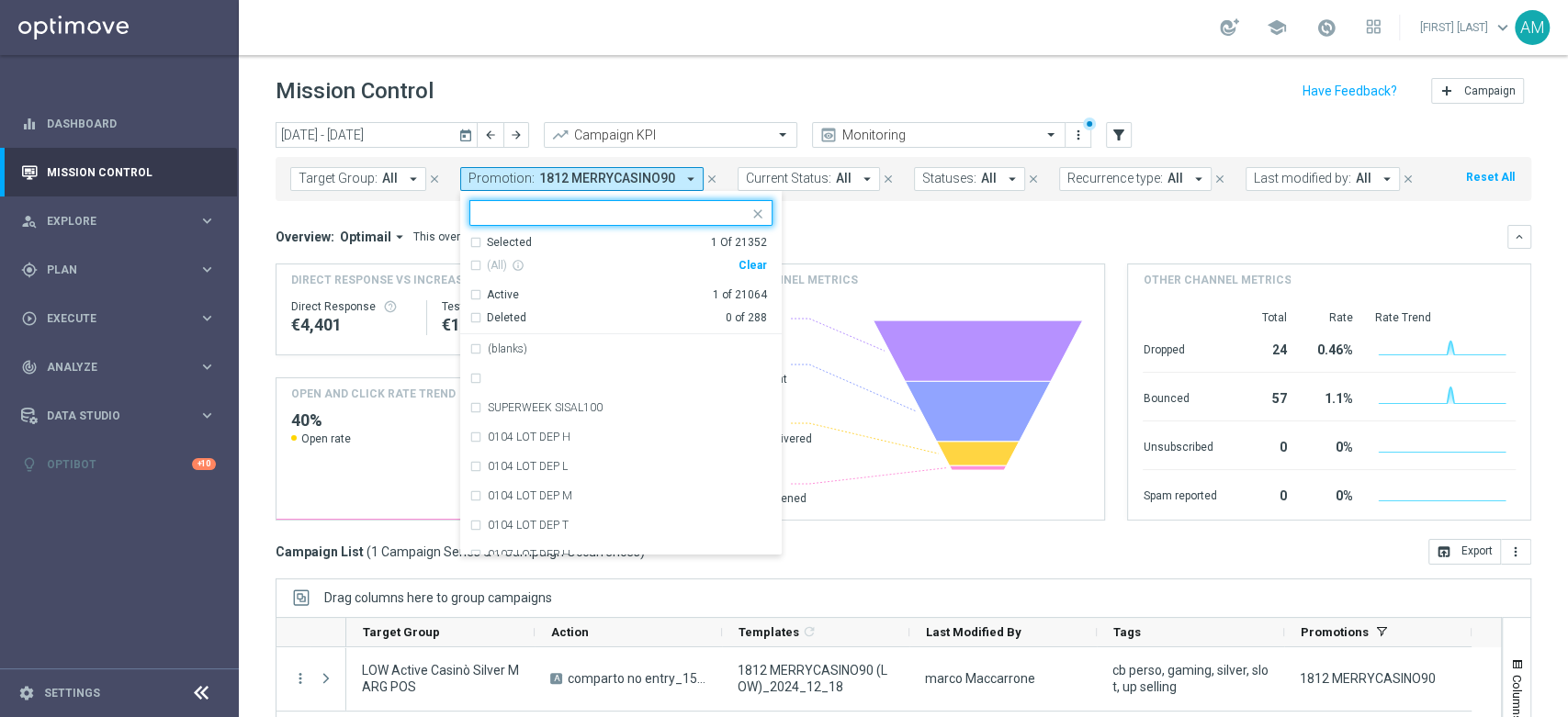 click on "Clear" at bounding box center [0, 0] 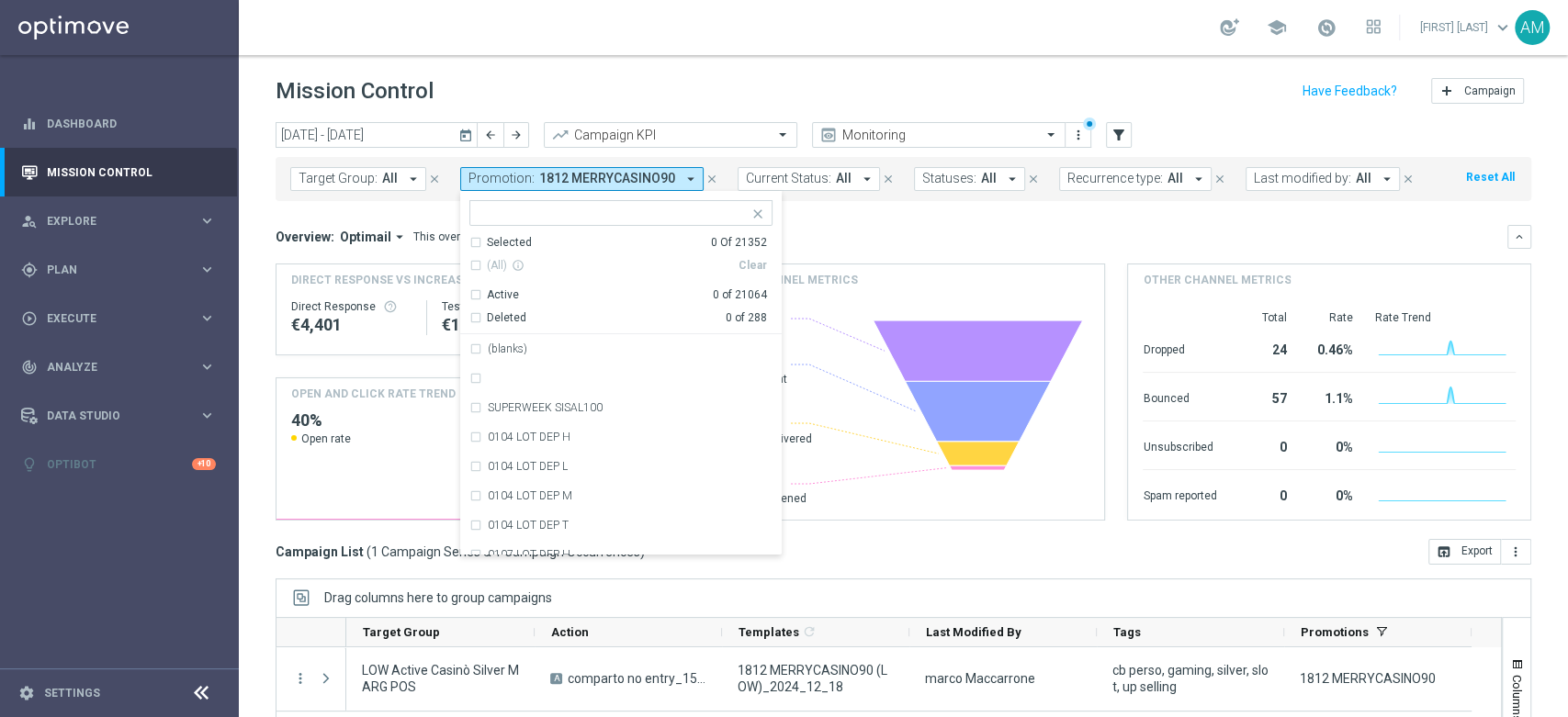 click at bounding box center (614, 213) 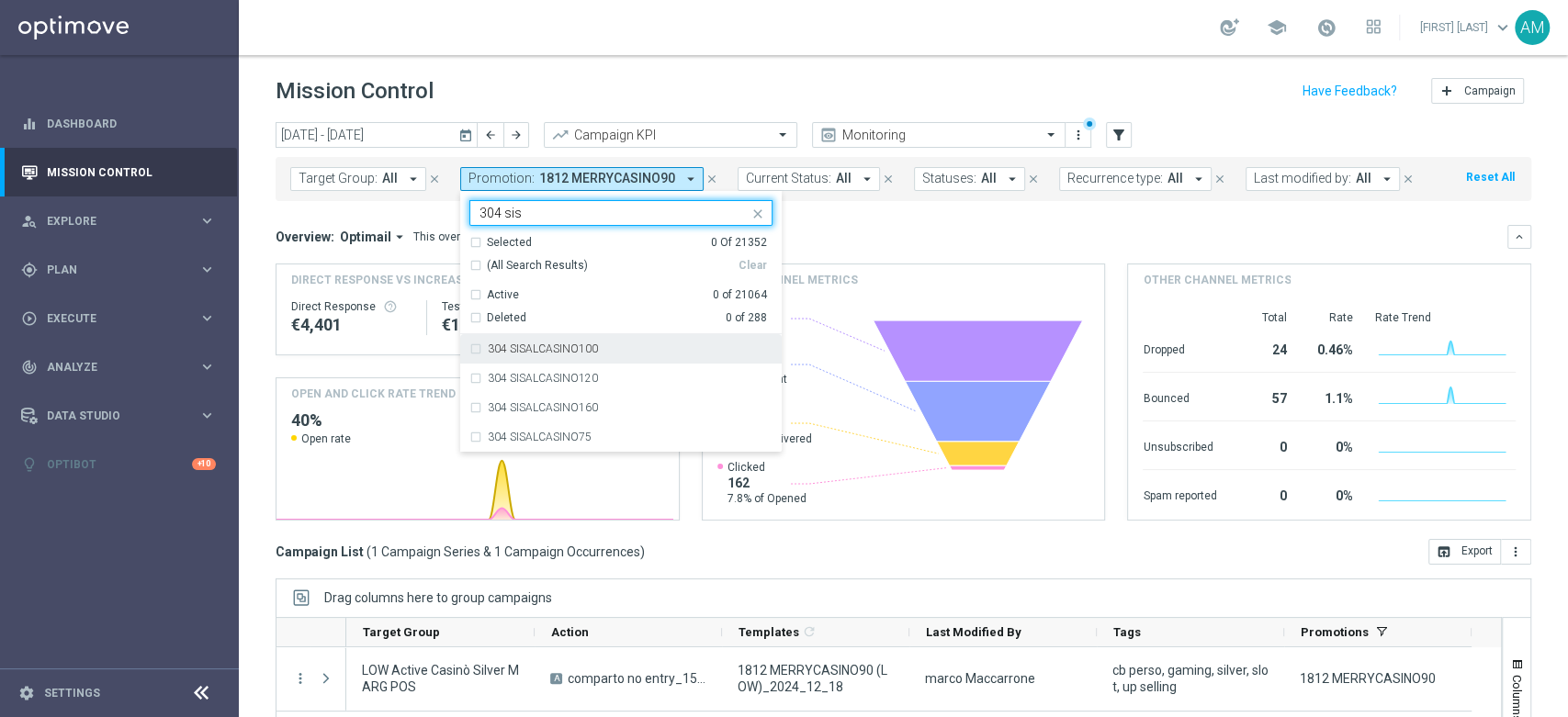 click on "304 SISALCASINO100" at bounding box center [630, 349] 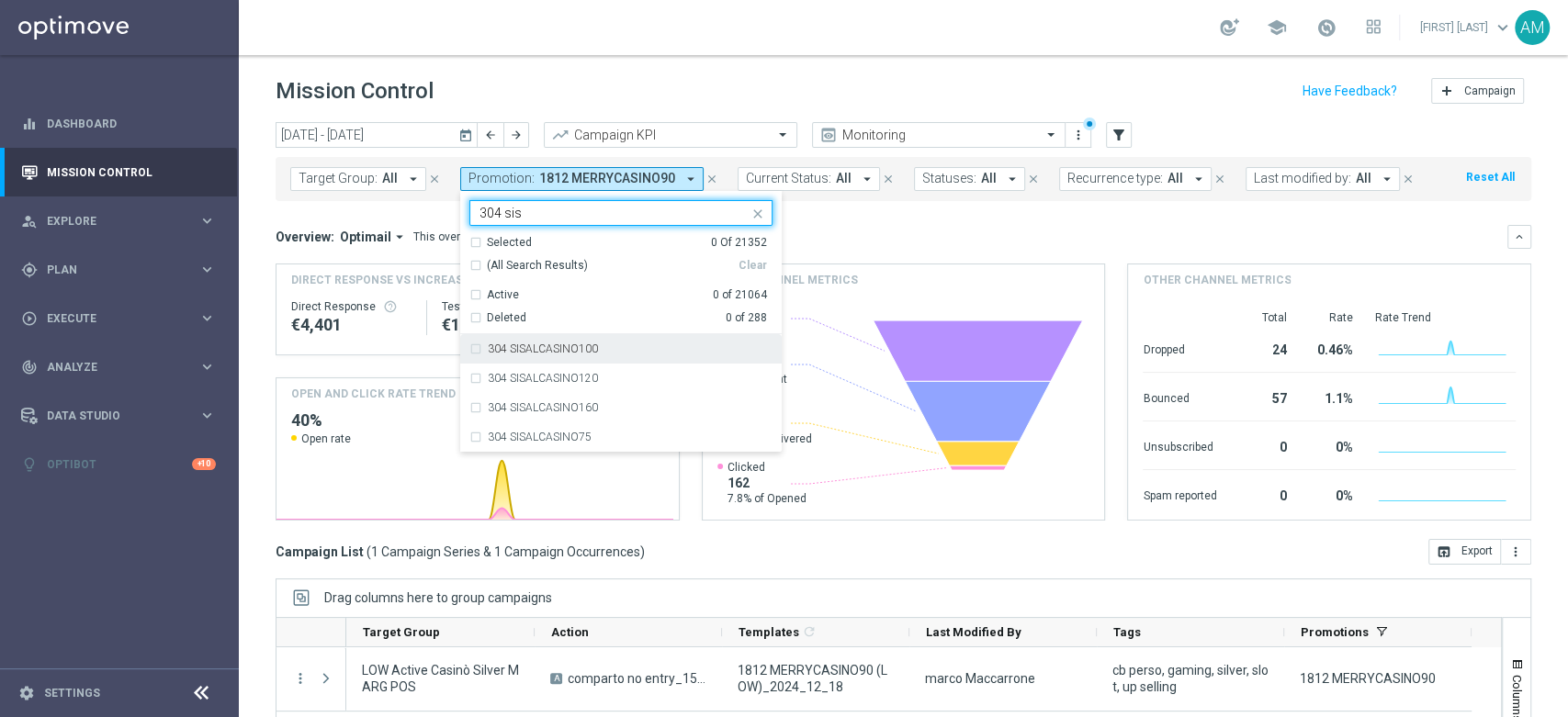 type on "304 sis" 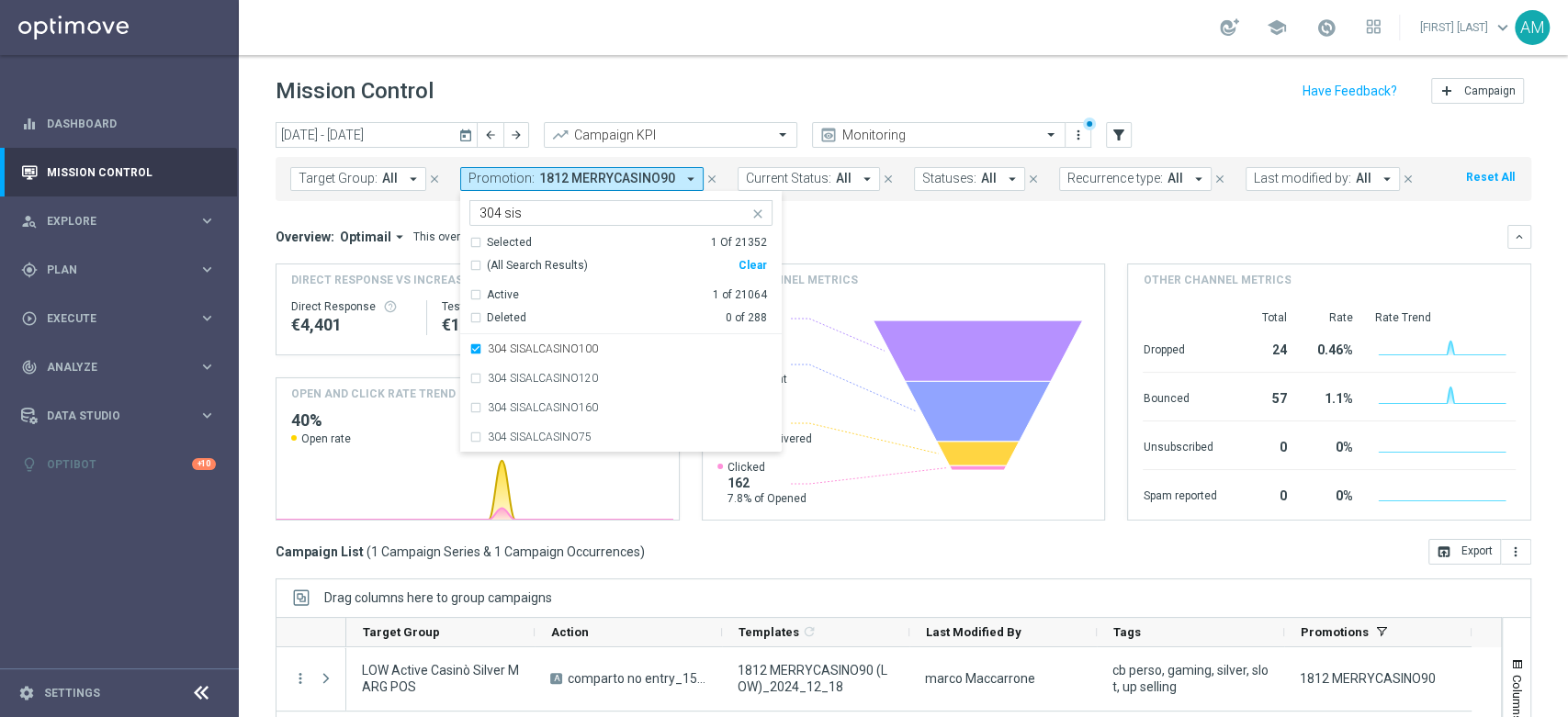 click on "Overview:
Optimail
arrow_drop_down
This overview shows data of campaigns executed via Optimail" 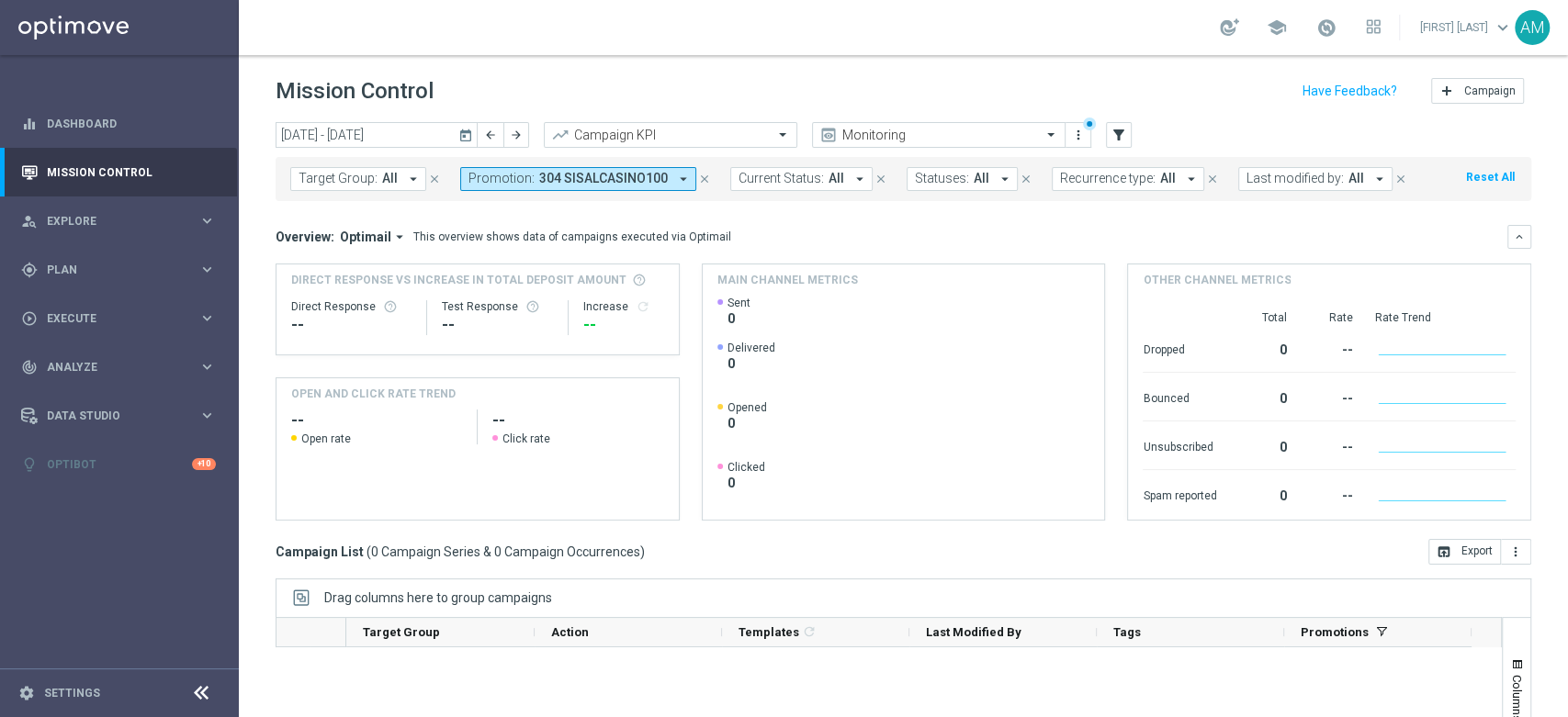 click on "today" 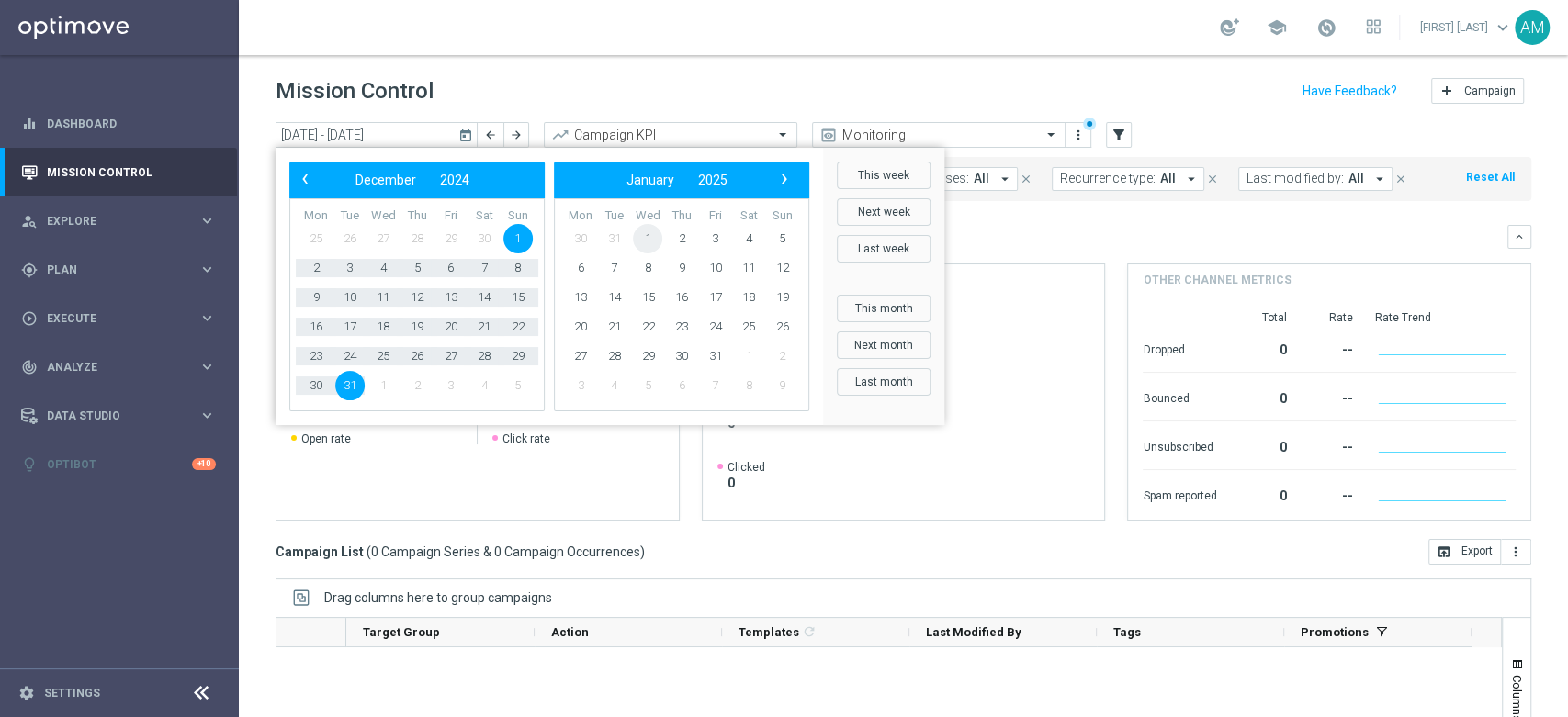 click on "1" 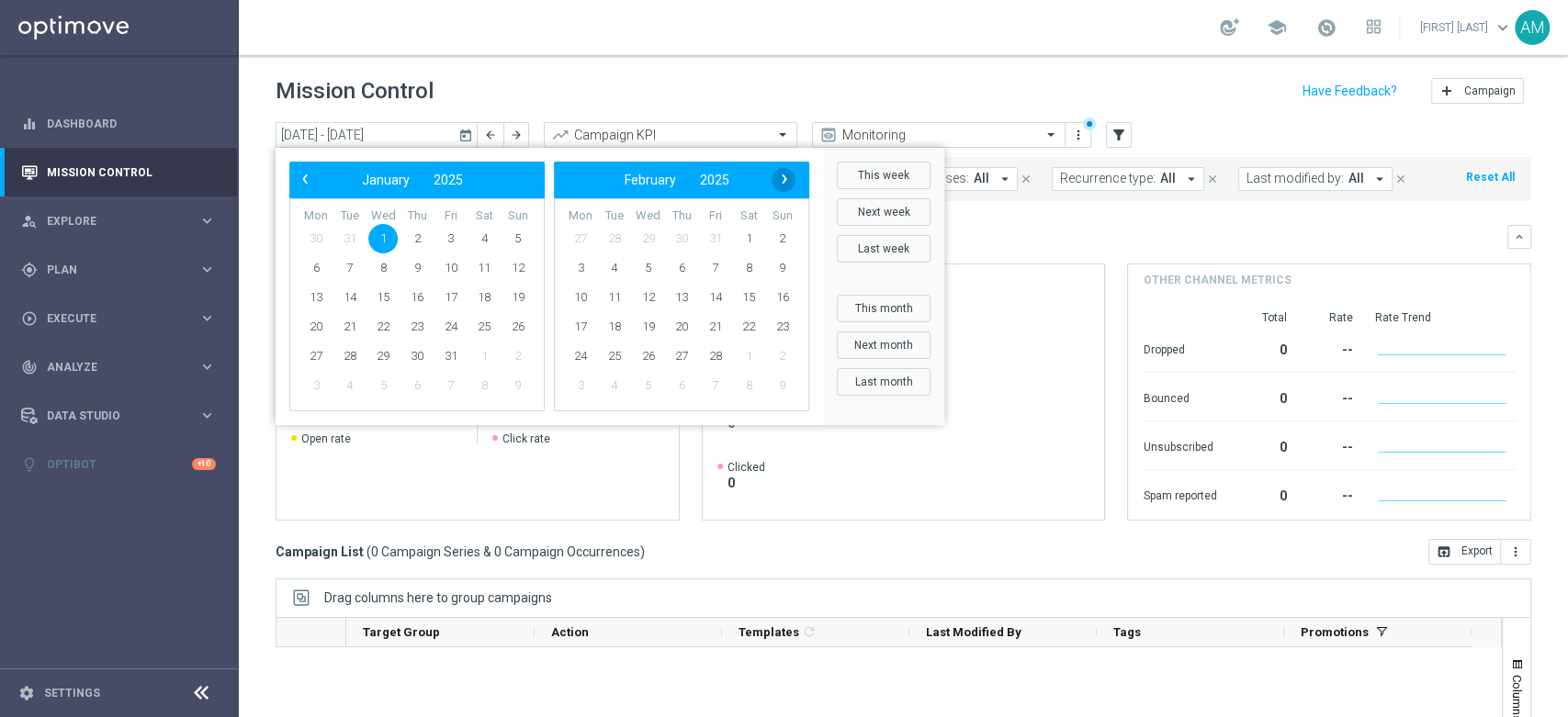 click on "›" 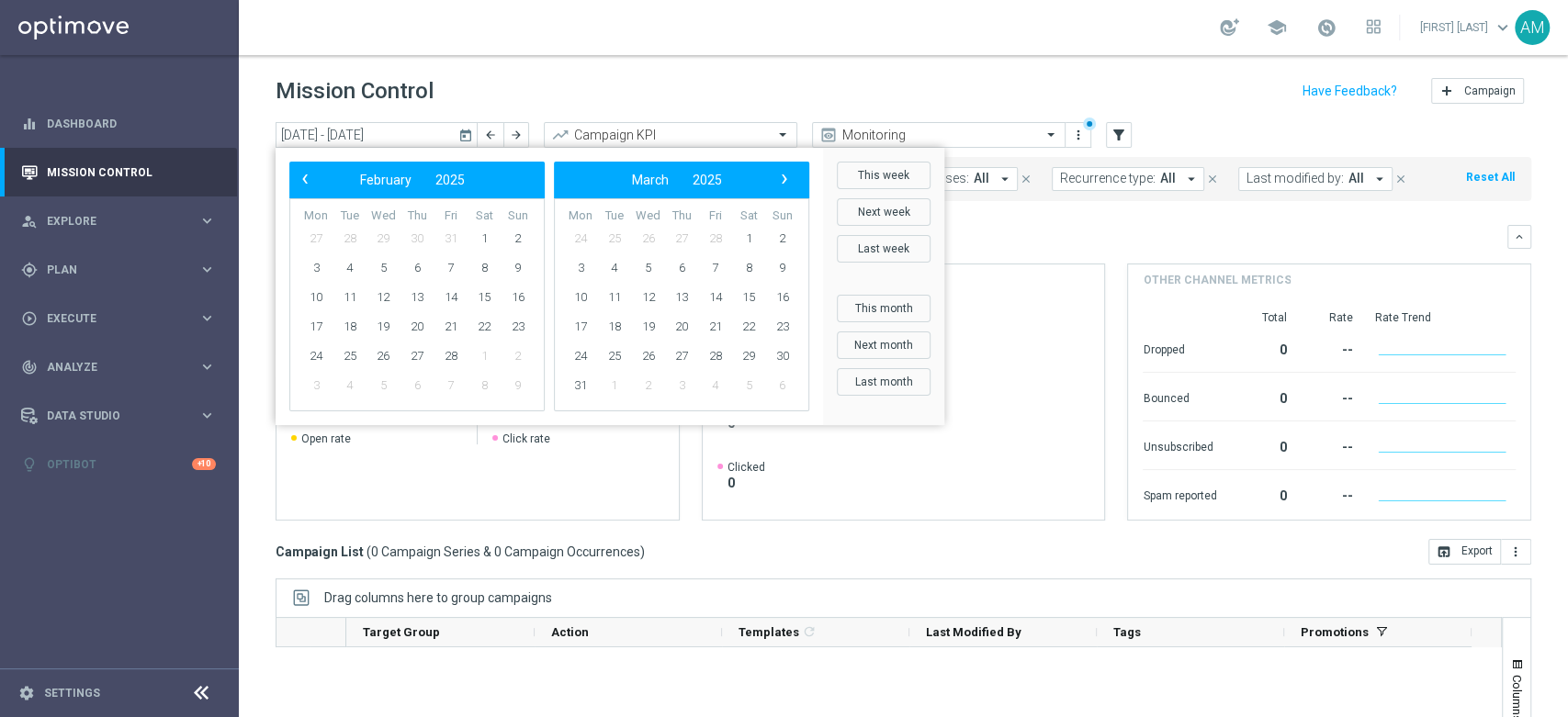 click on "›" 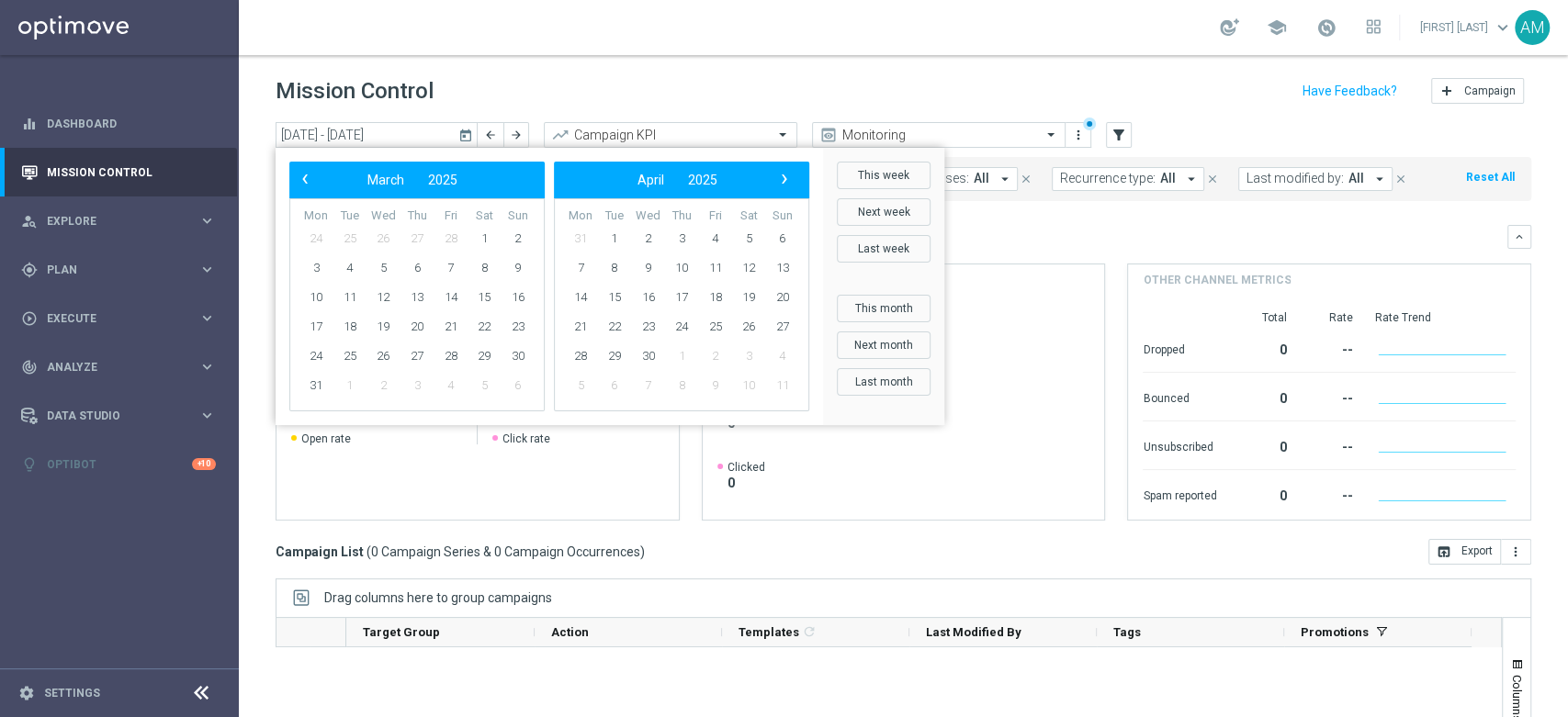 click on "›" 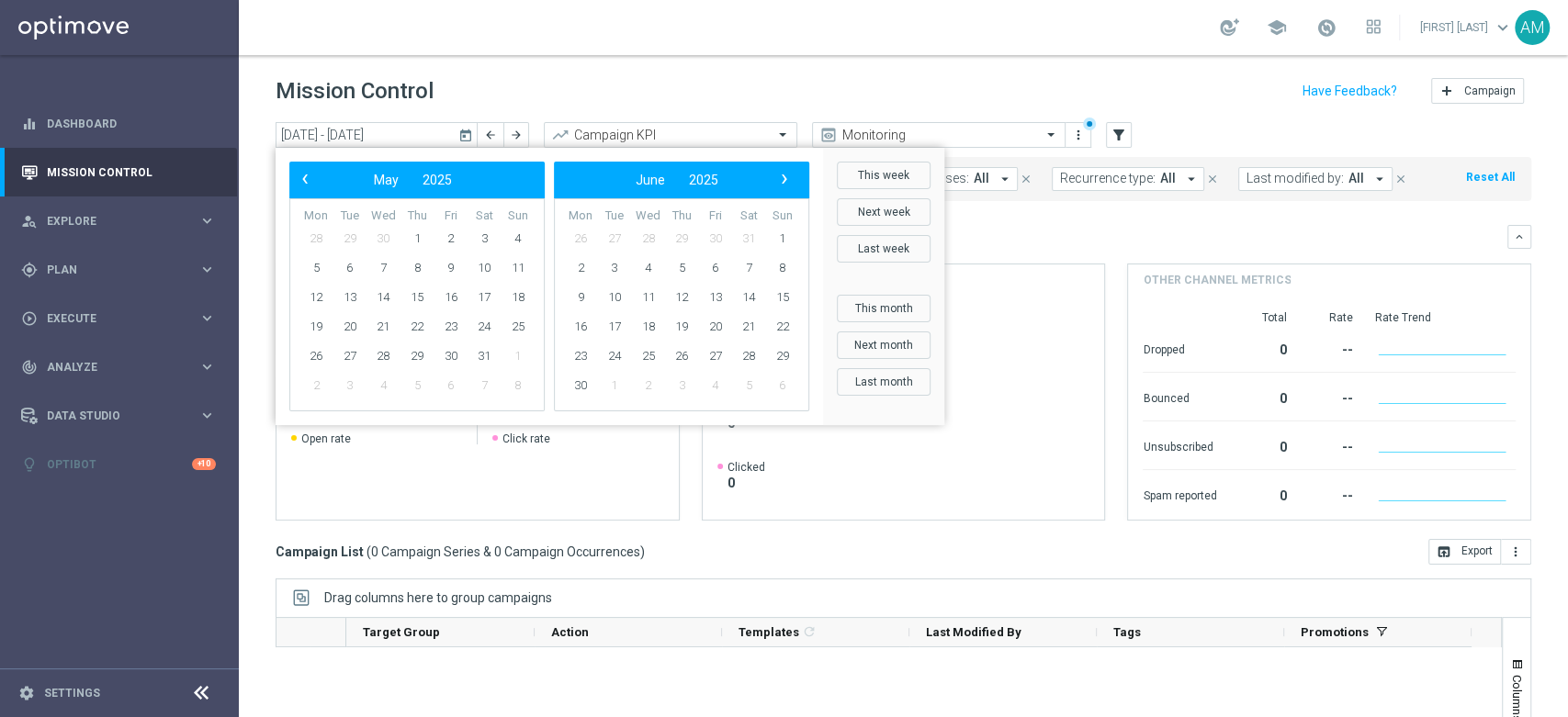 click on "›" 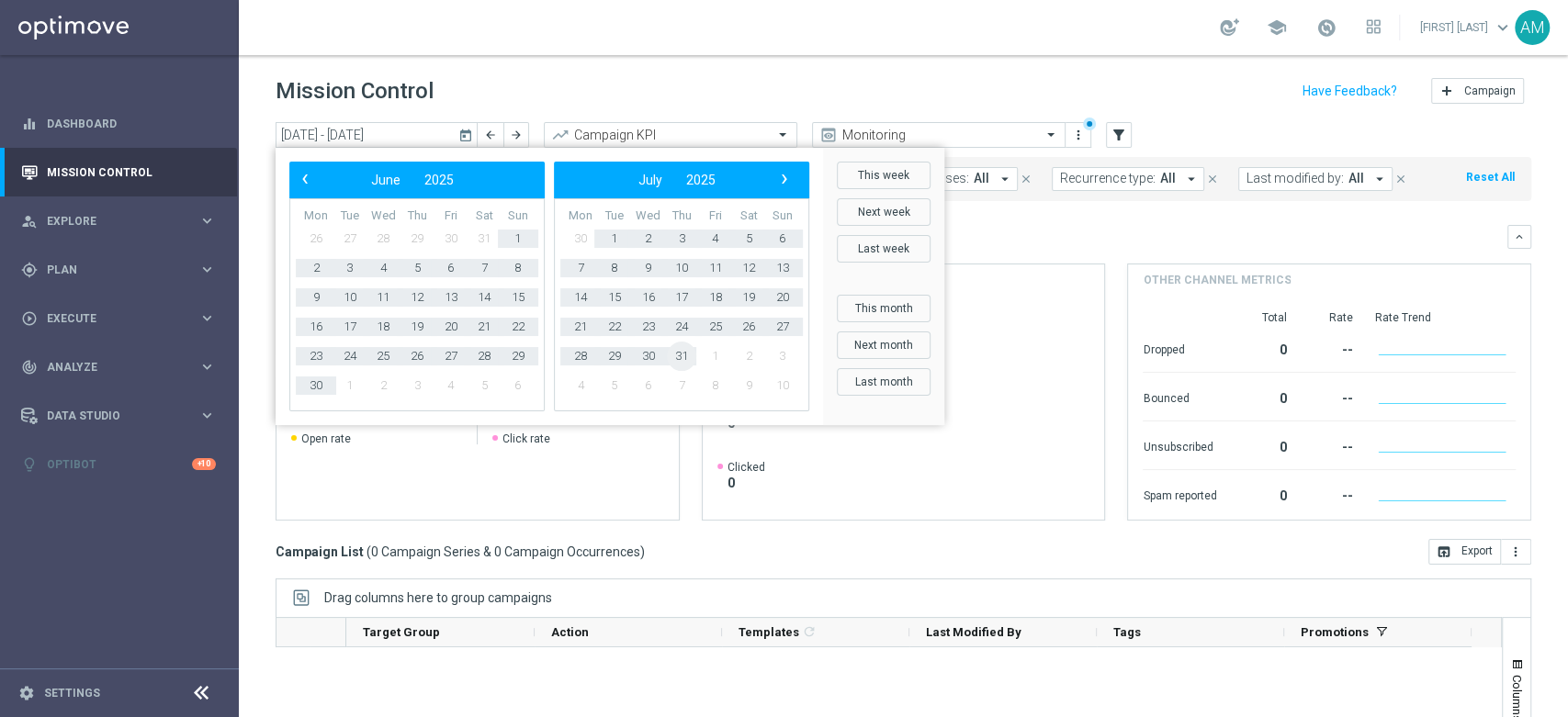 click on "31" 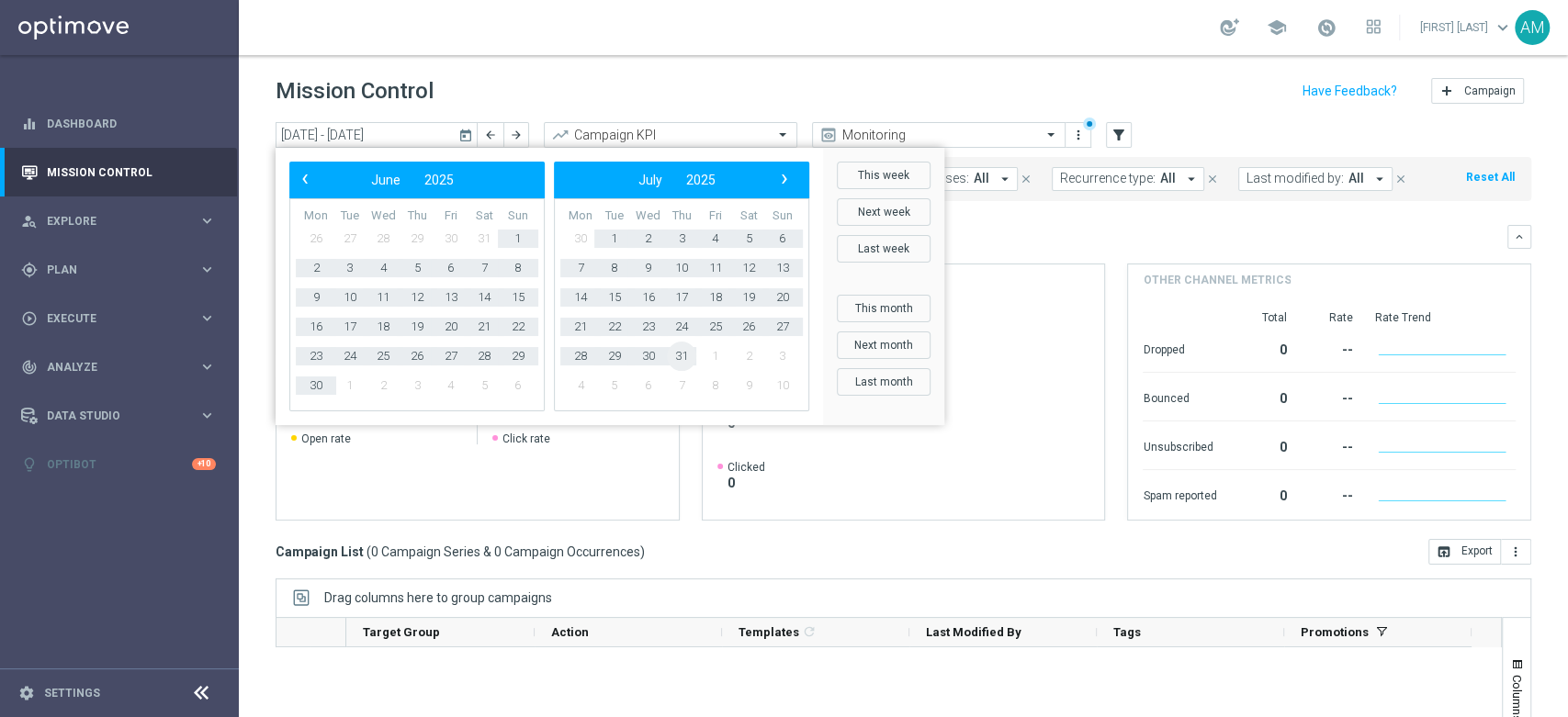type on "01 Jan 2025 - 31 Jul 2025" 